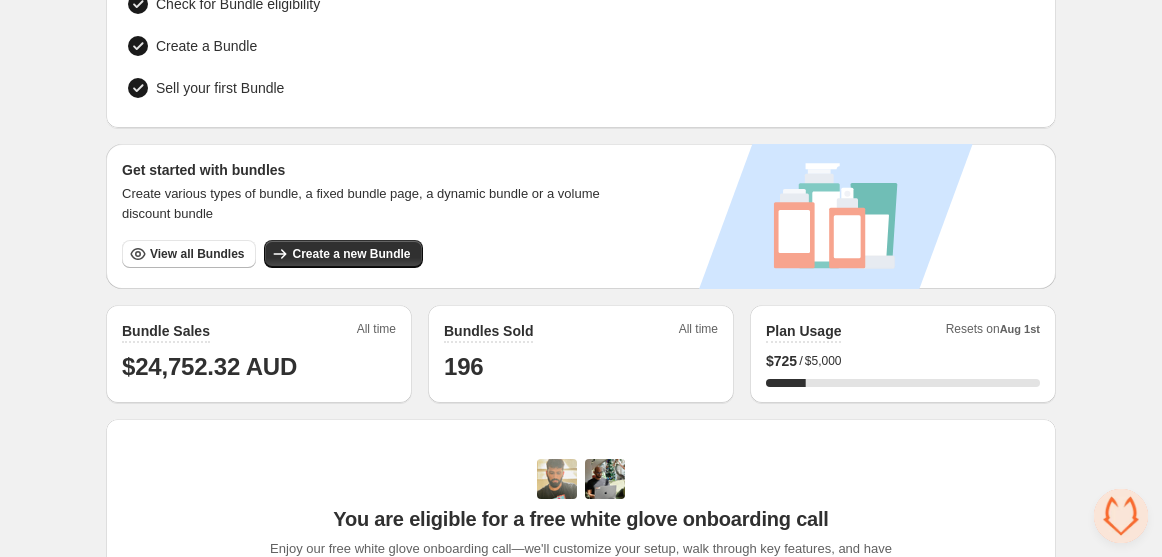 scroll, scrollTop: 231, scrollLeft: 0, axis: vertical 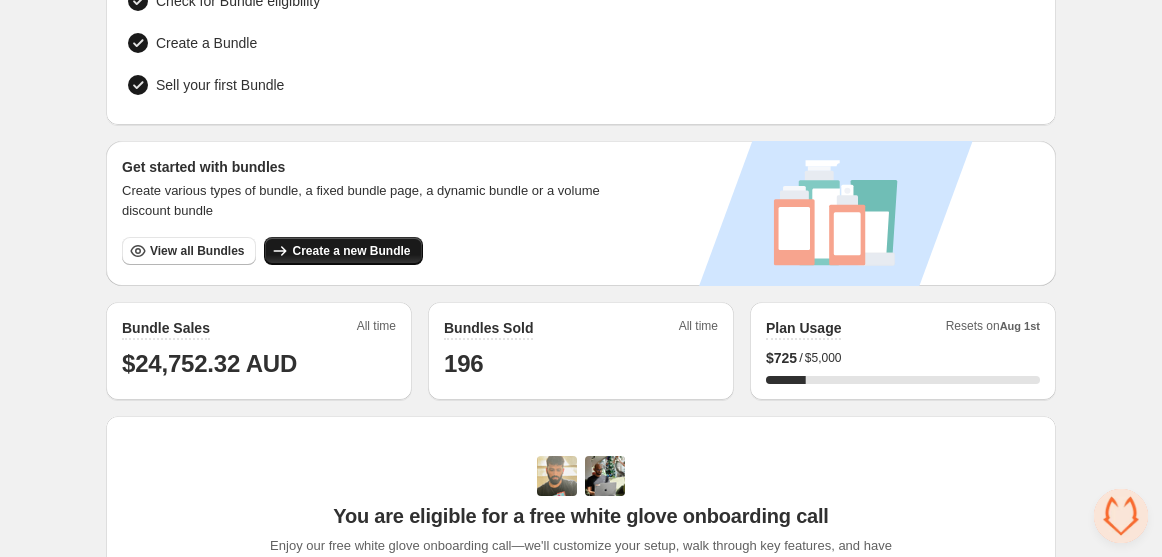 click on "Create a new Bundle" at bounding box center (351, 251) 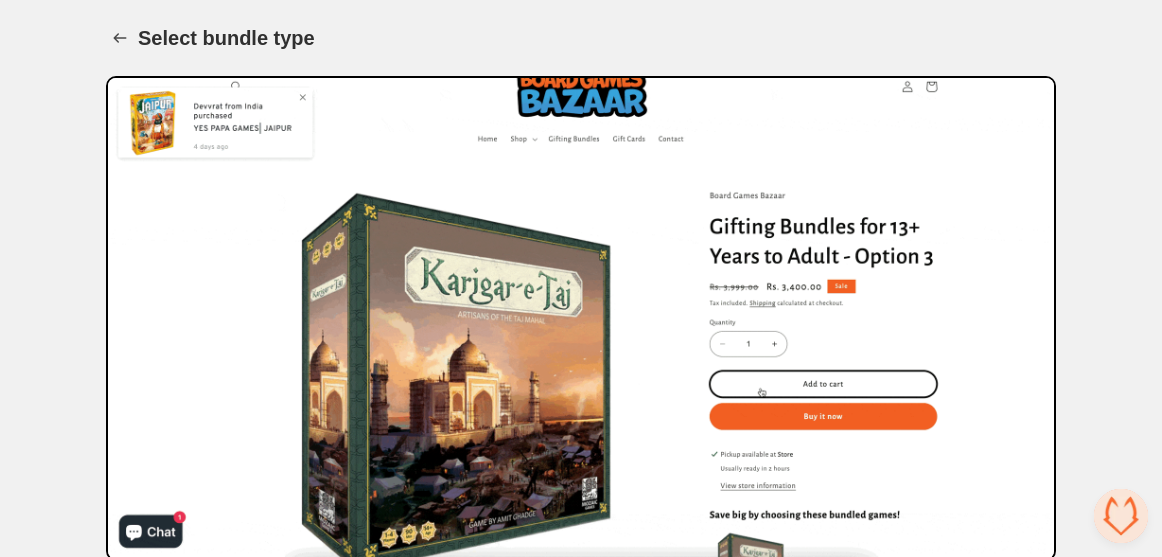 scroll, scrollTop: 340, scrollLeft: 0, axis: vertical 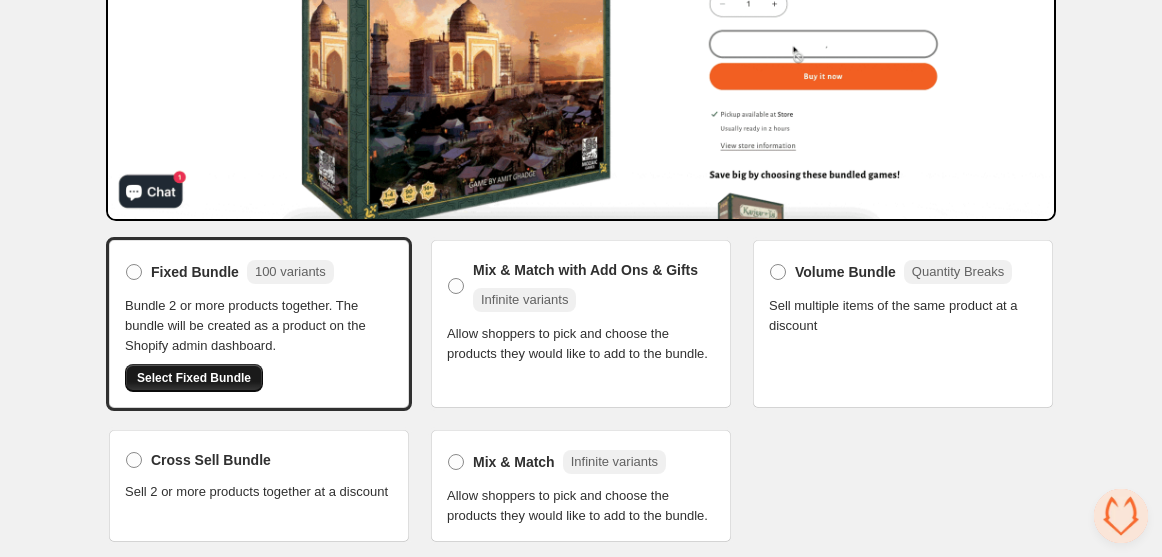 click on "Select Fixed Bundle" at bounding box center (194, 378) 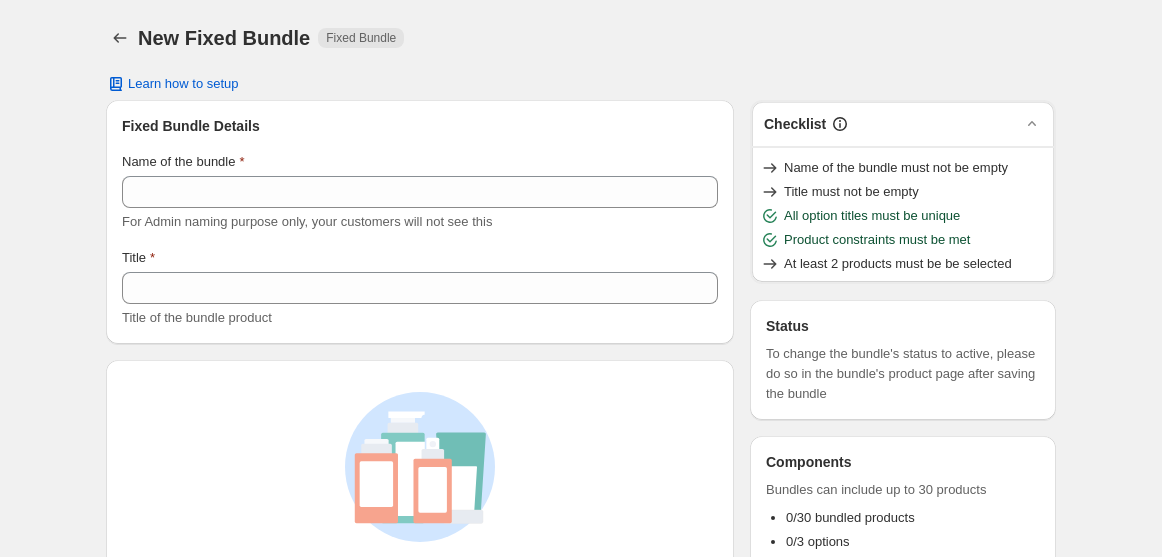scroll, scrollTop: 0, scrollLeft: 0, axis: both 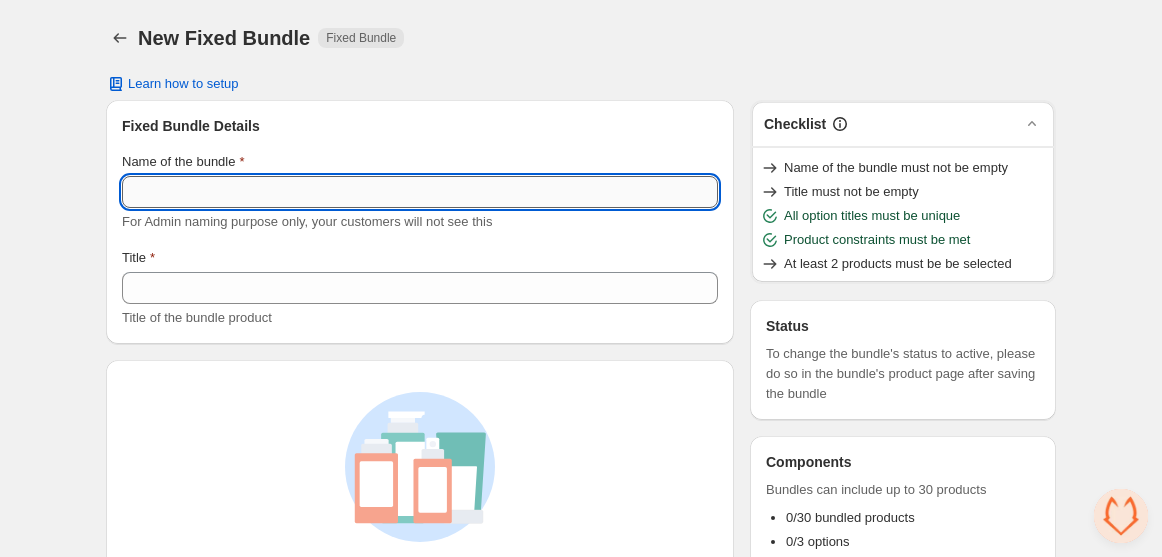 click on "Name of the bundle" at bounding box center [420, 192] 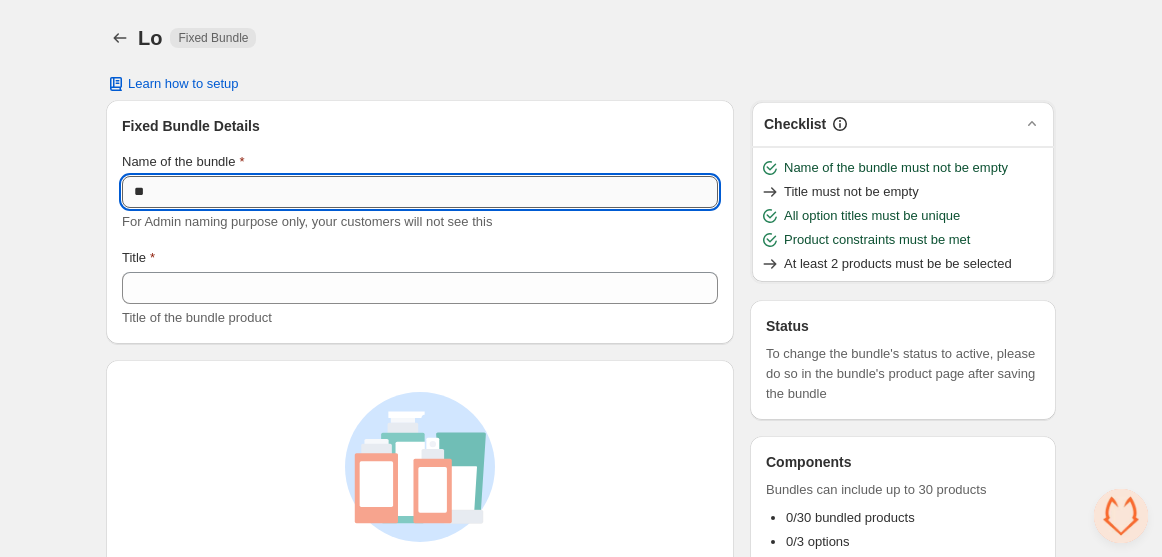 type on "*" 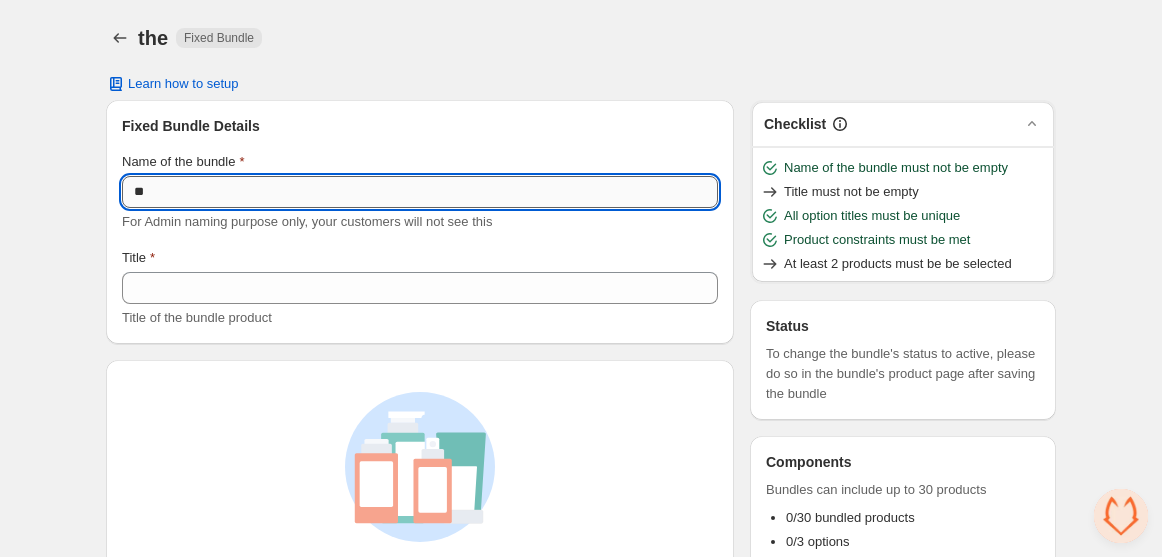 type on "*" 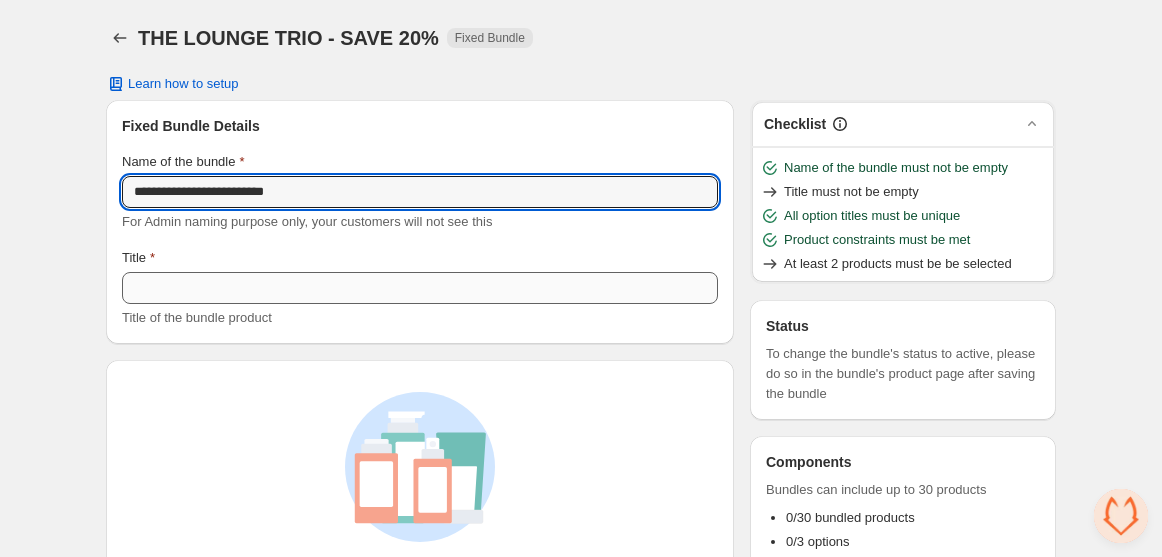 type on "**********" 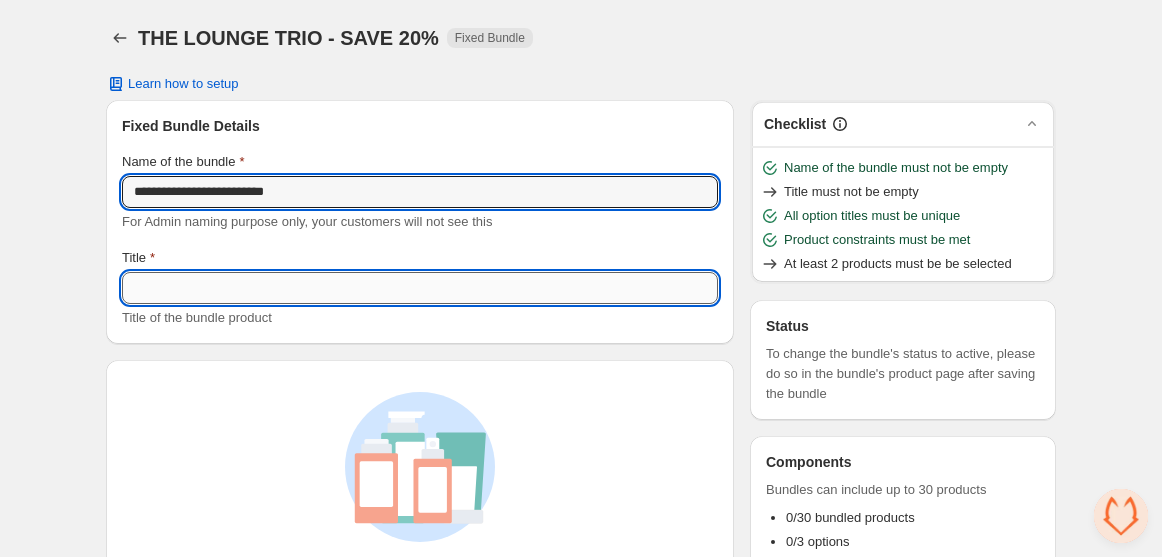 click on "Title" at bounding box center [420, 288] 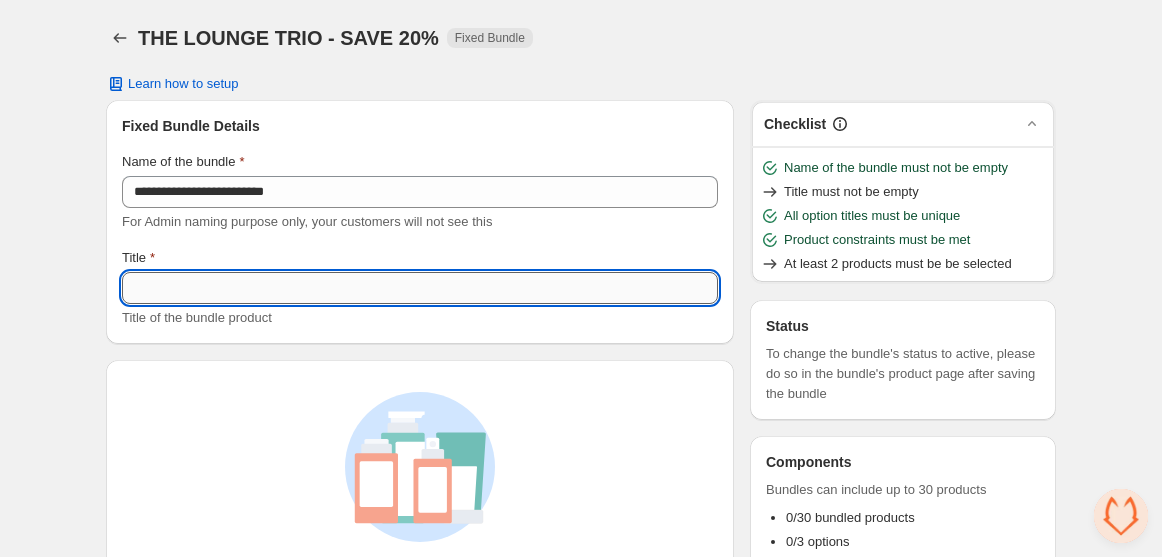 paste on "**********" 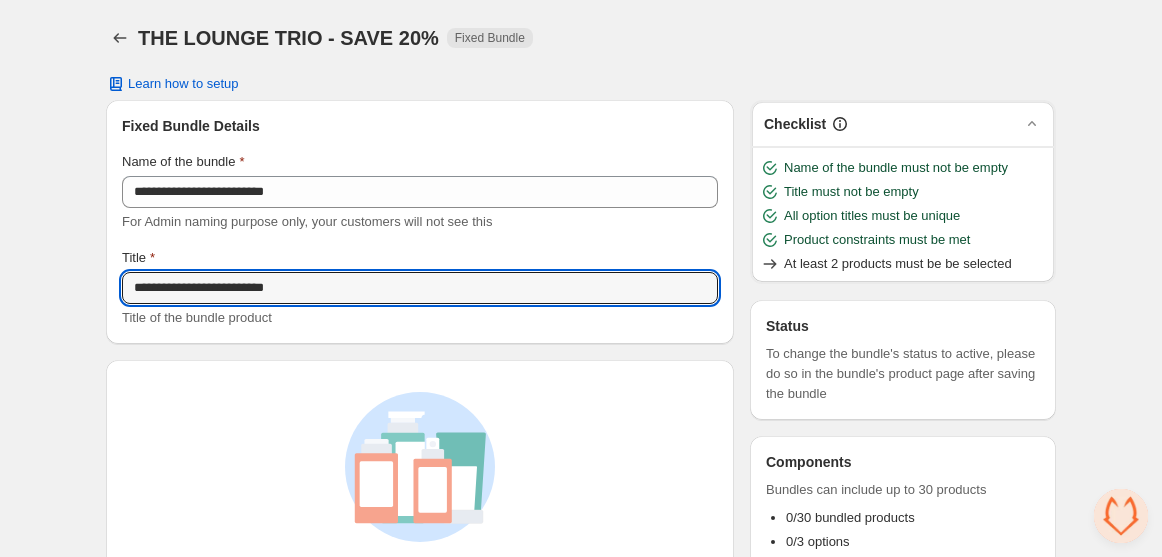 scroll, scrollTop: 182, scrollLeft: 0, axis: vertical 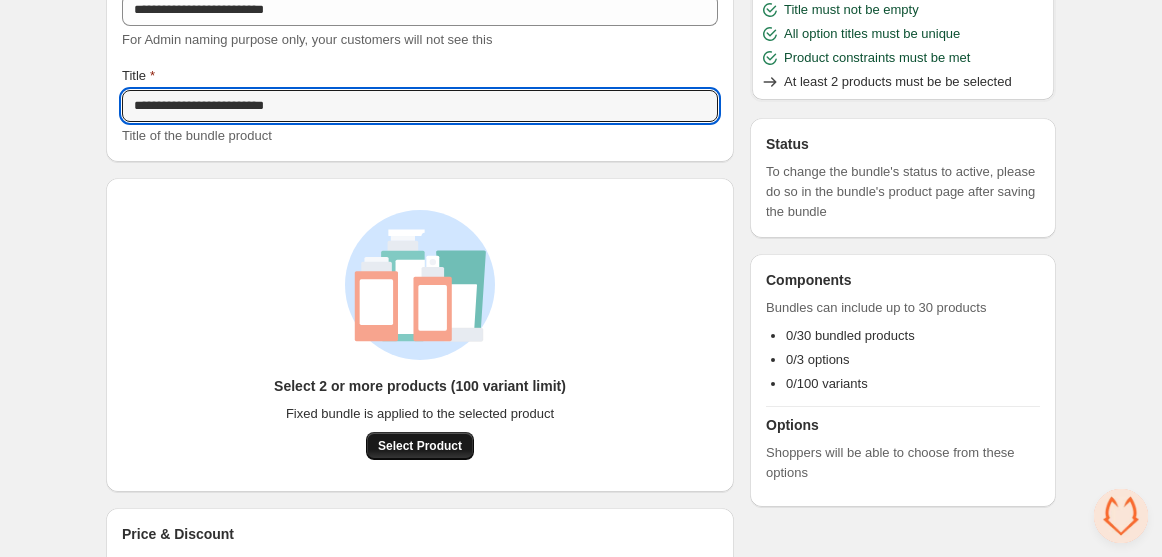 type on "**********" 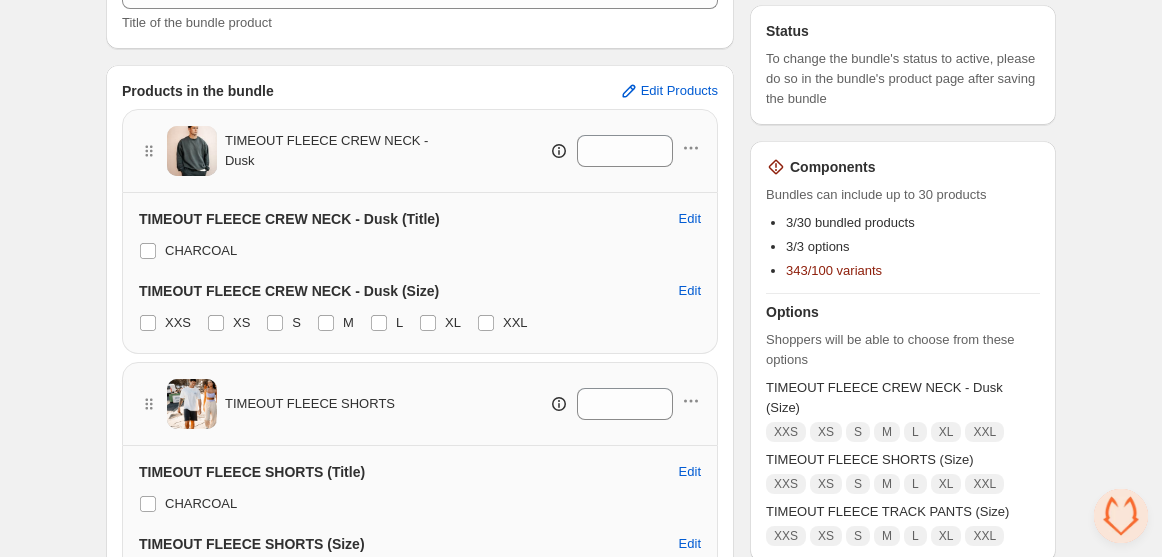 scroll, scrollTop: 0, scrollLeft: 0, axis: both 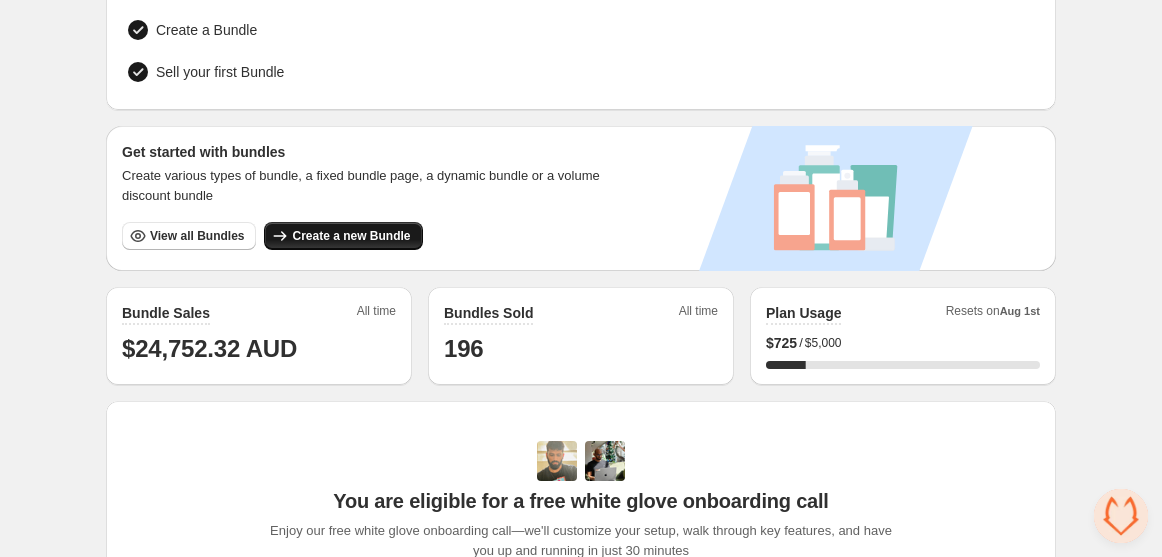 click on "Create a new Bundle" at bounding box center [351, 236] 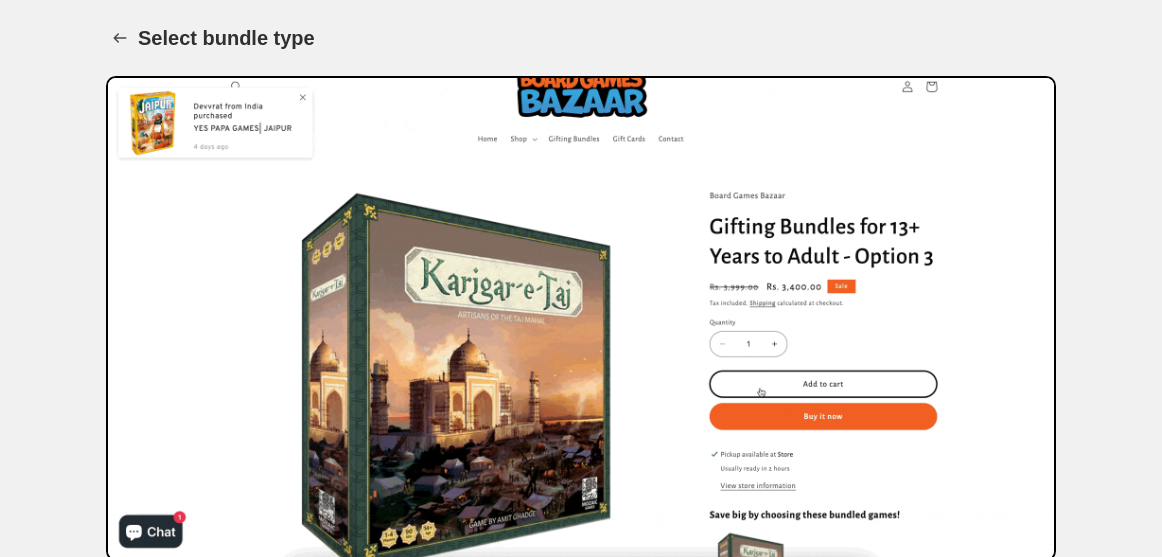 scroll, scrollTop: 340, scrollLeft: 0, axis: vertical 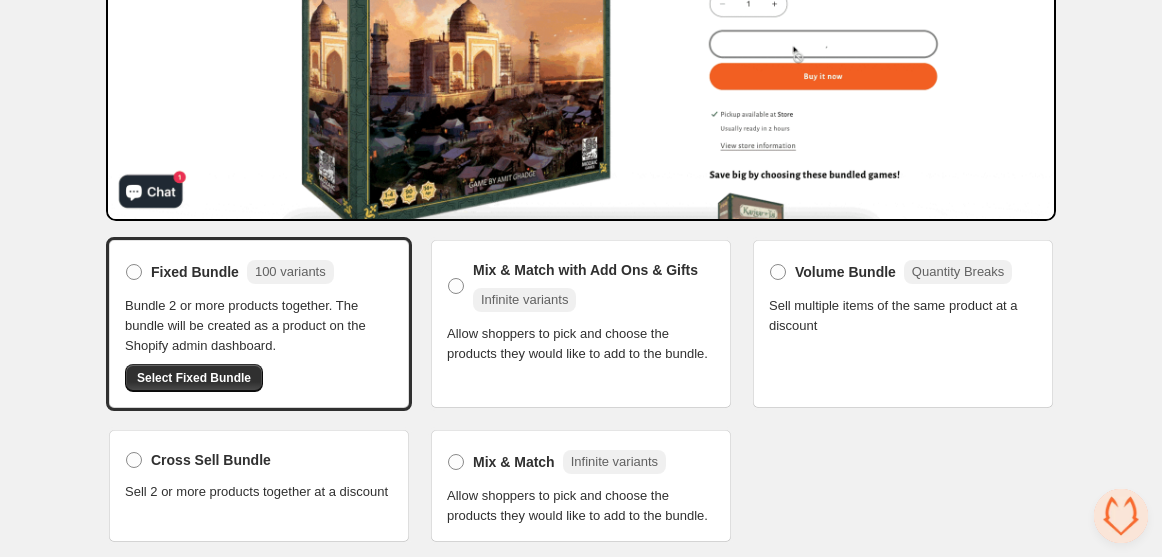 click on "Sell 2 or more products together at a discount" at bounding box center (256, 492) 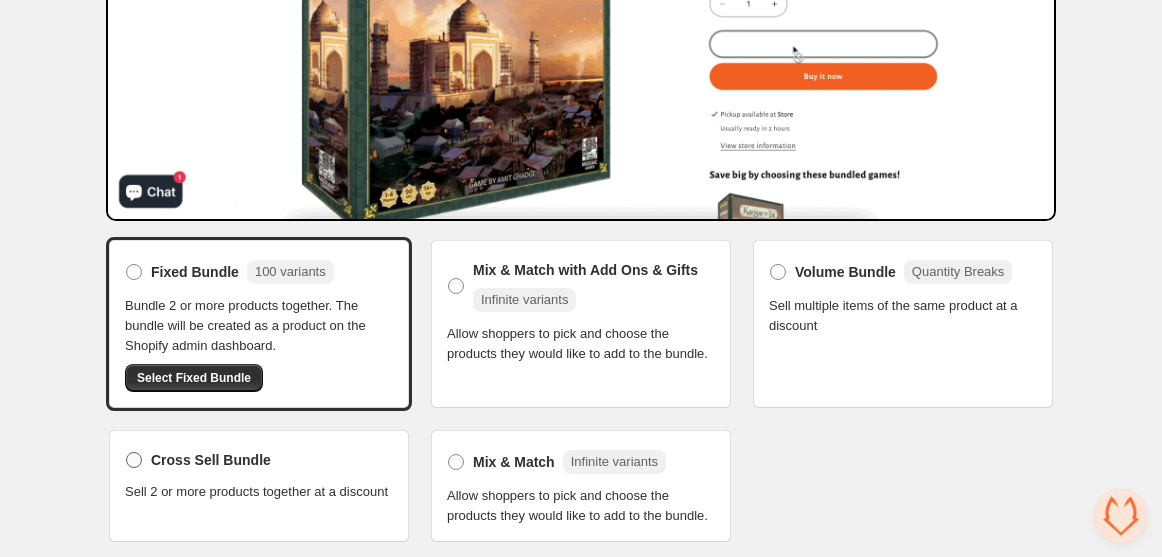 click at bounding box center (134, 460) 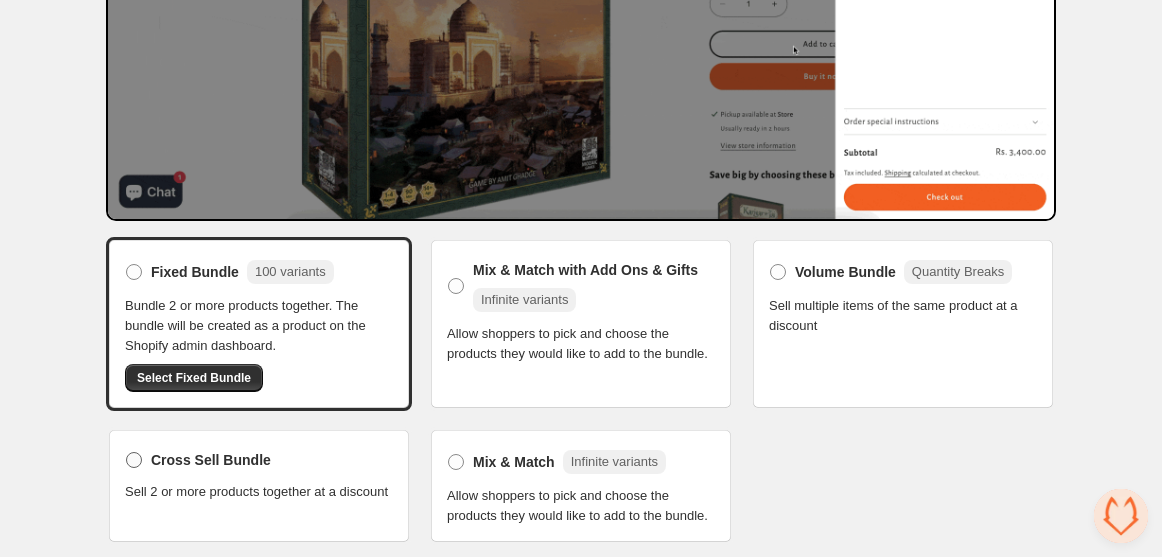 scroll, scrollTop: 307, scrollLeft: 0, axis: vertical 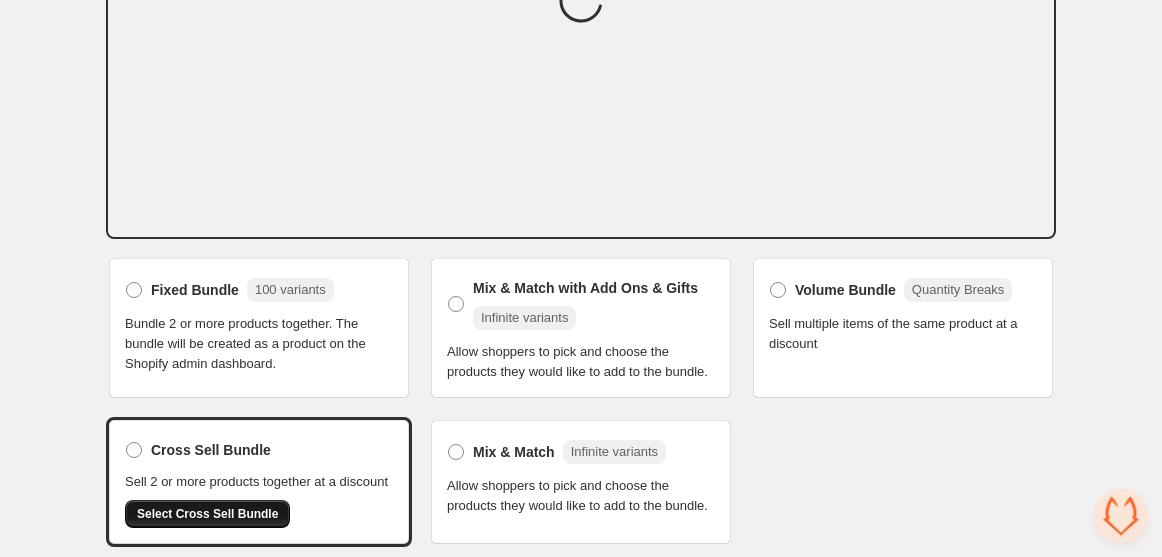 click on "Select Cross Sell Bundle" at bounding box center (207, 514) 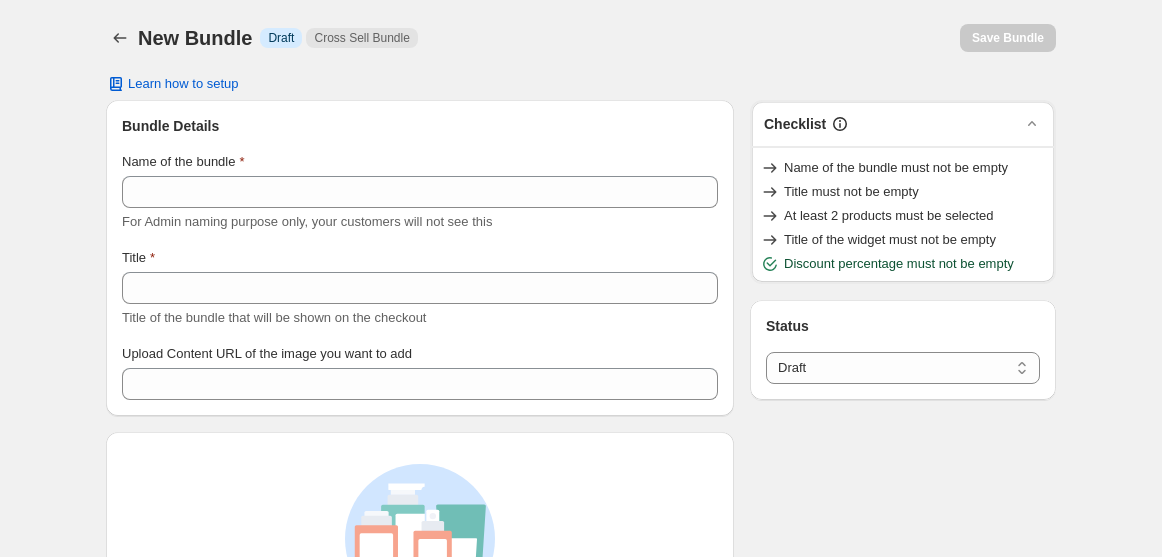 select on "*****" 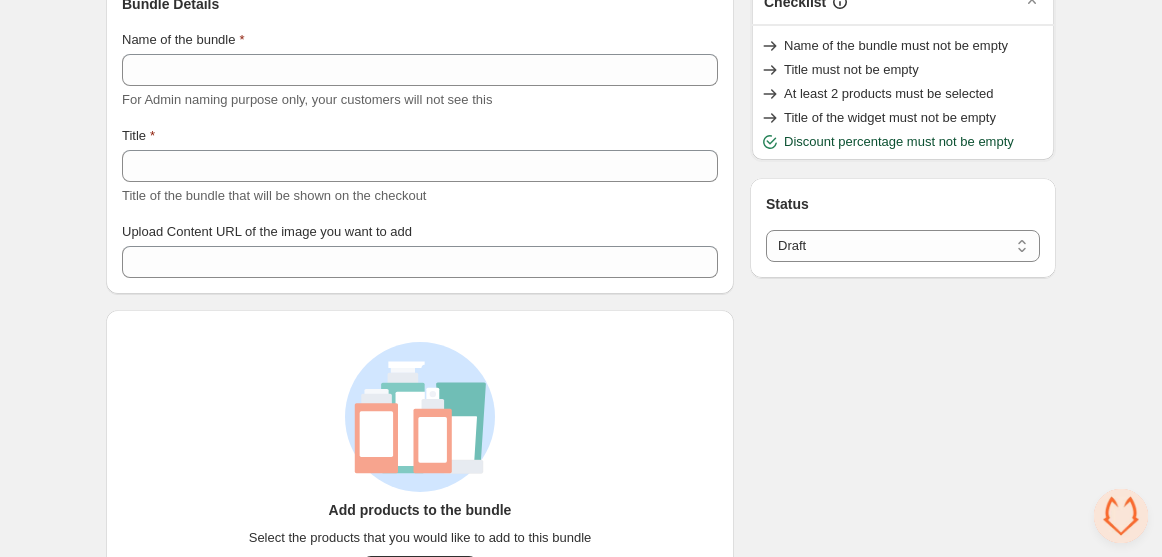scroll, scrollTop: 0, scrollLeft: 0, axis: both 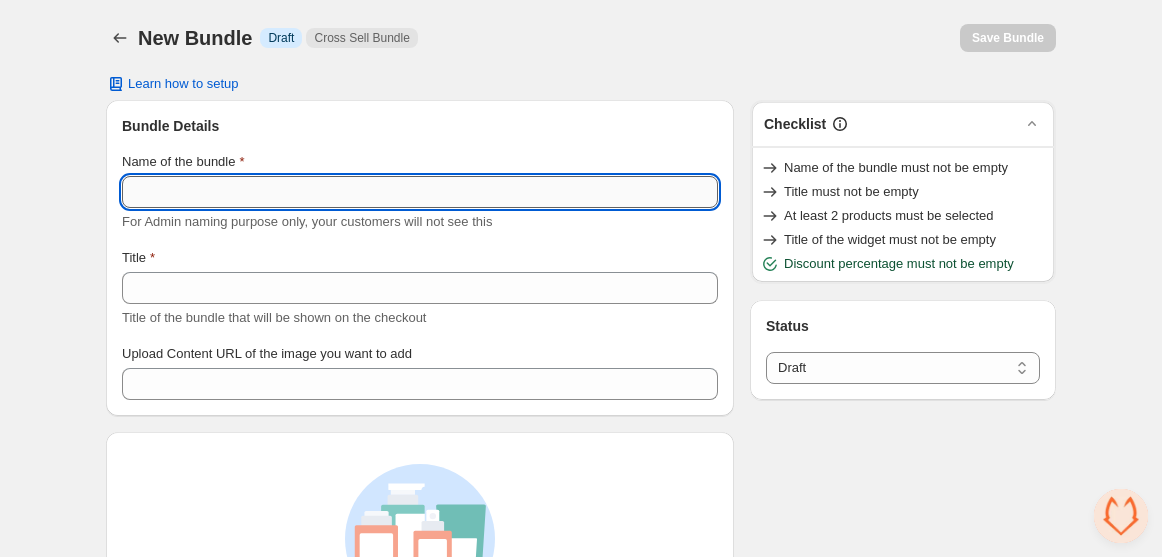 click on "Name of the bundle" at bounding box center (420, 192) 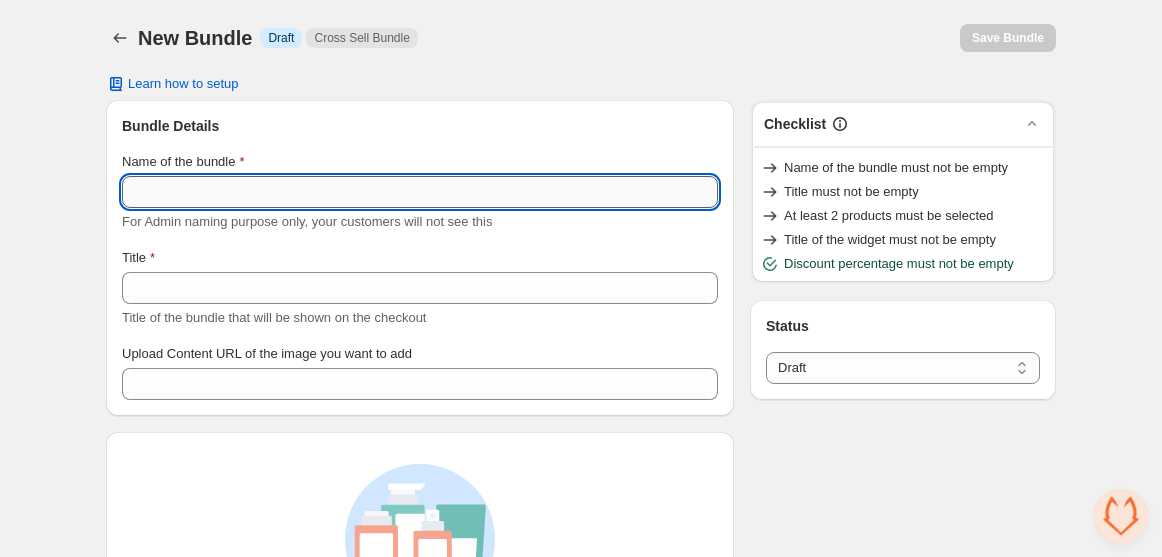 type on "**********" 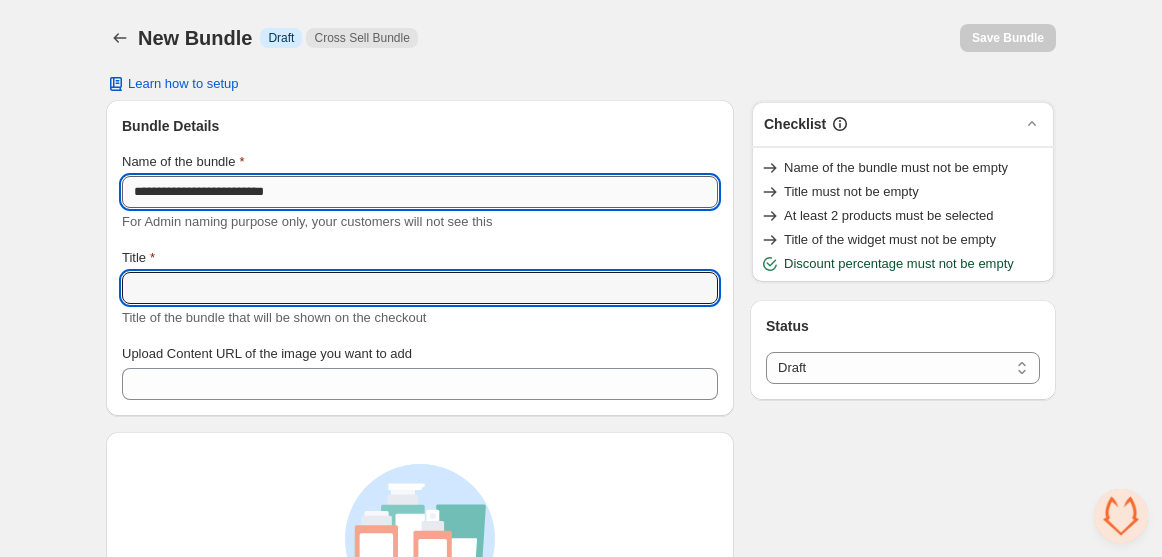 type on "**********" 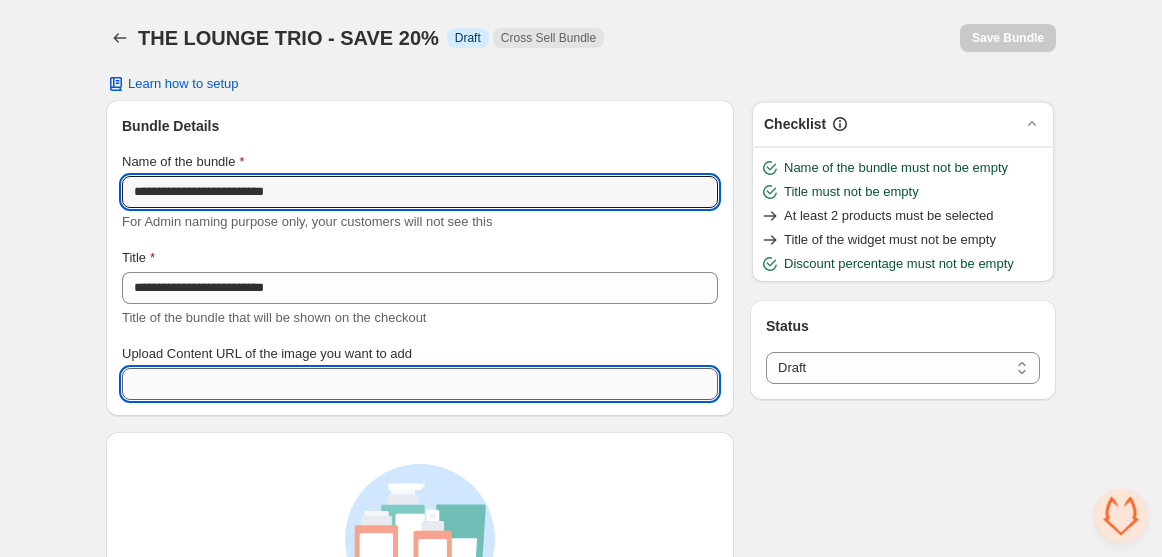 click on "Upload Content URL of the image you want to add" at bounding box center [420, 384] 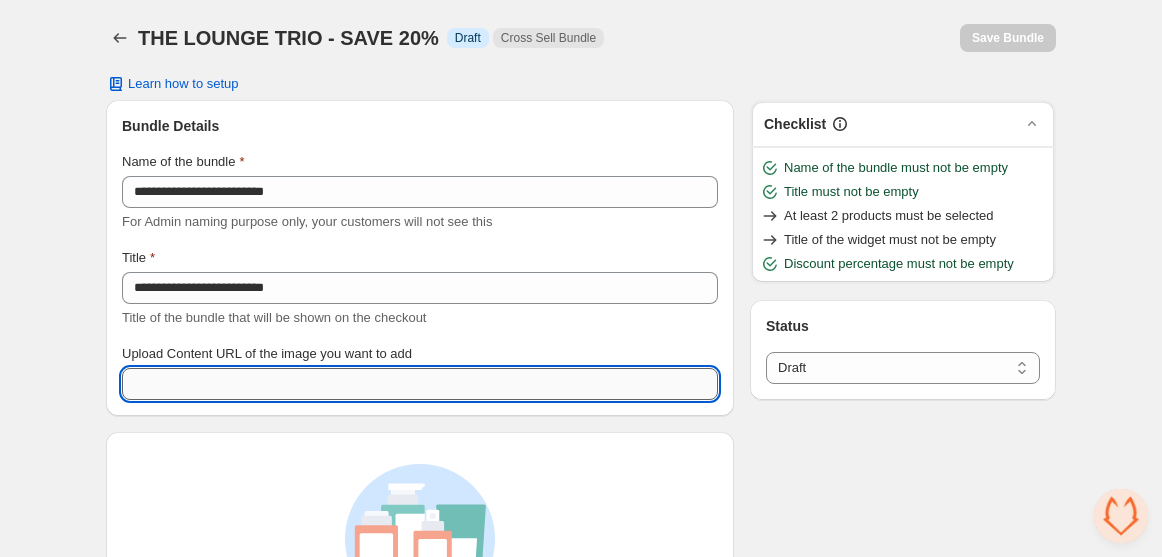 scroll, scrollTop: 8, scrollLeft: 0, axis: vertical 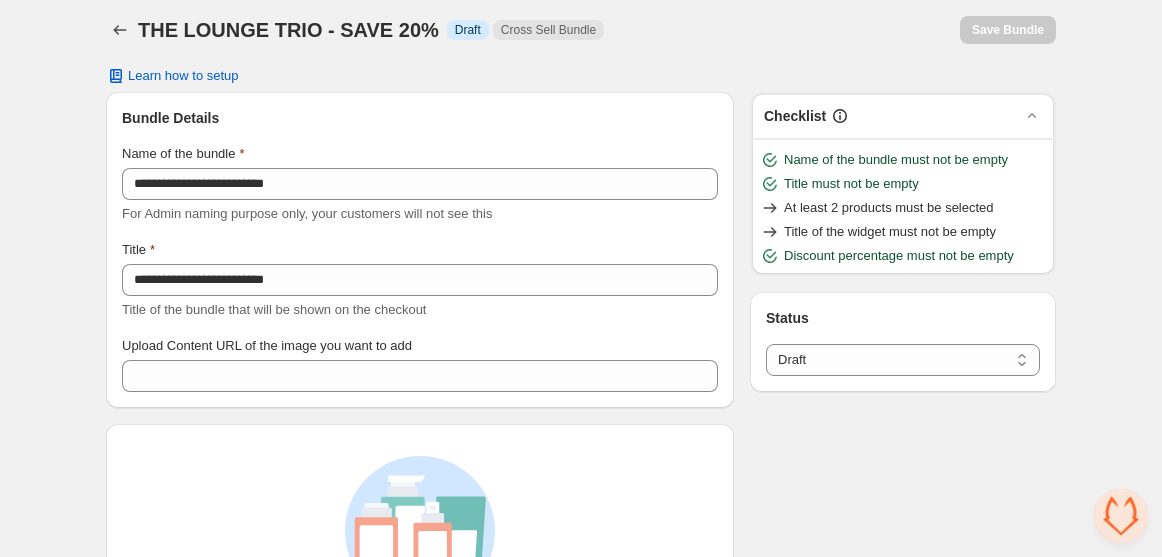 click on "**********" at bounding box center [581, 553] 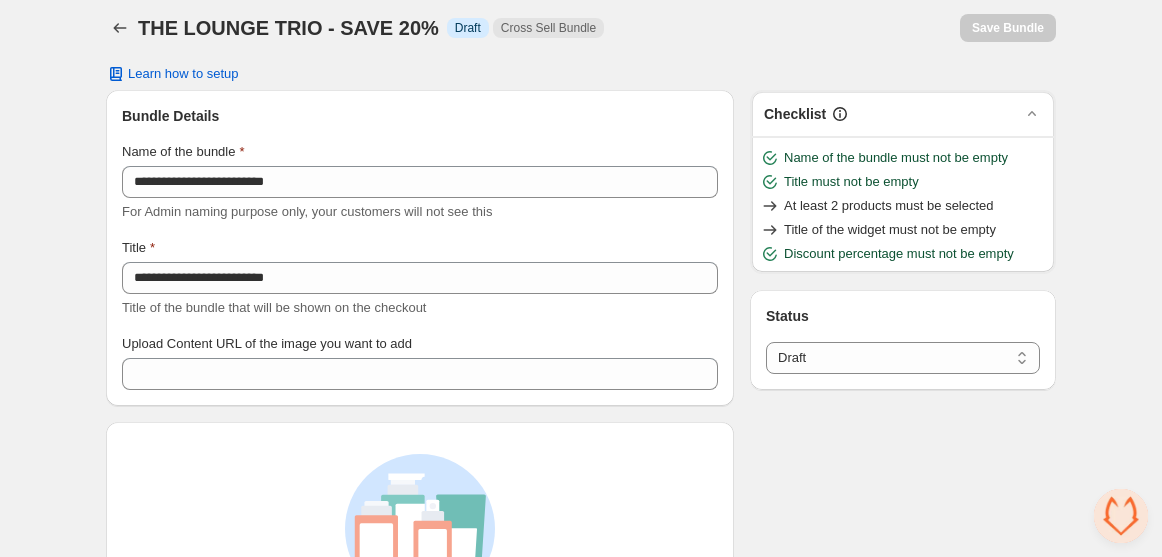 scroll, scrollTop: 11, scrollLeft: 0, axis: vertical 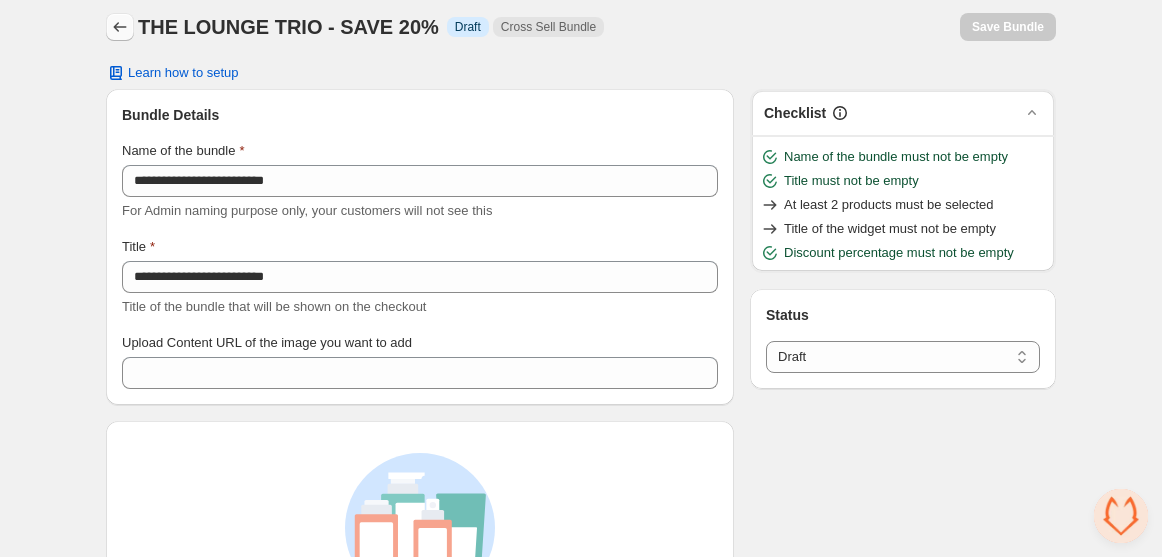 click 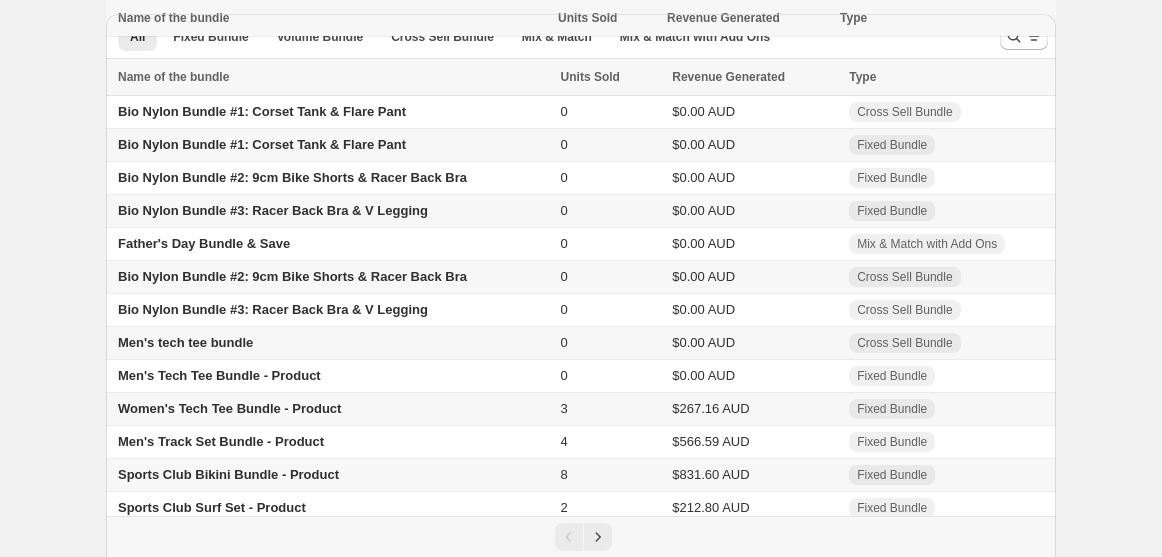 scroll, scrollTop: 0, scrollLeft: 0, axis: both 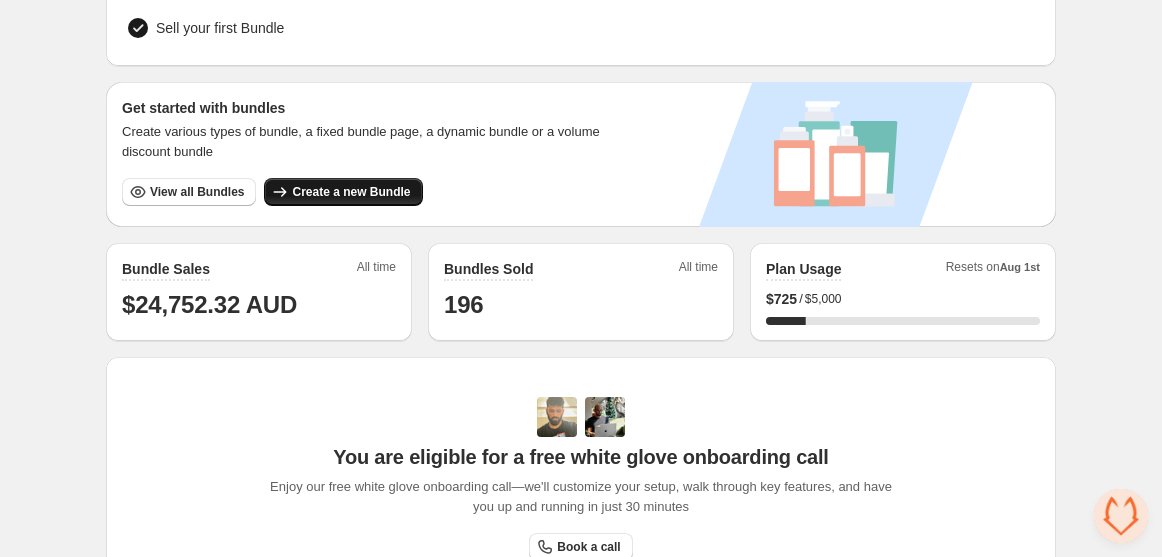click on "Create a new Bundle" at bounding box center (351, 192) 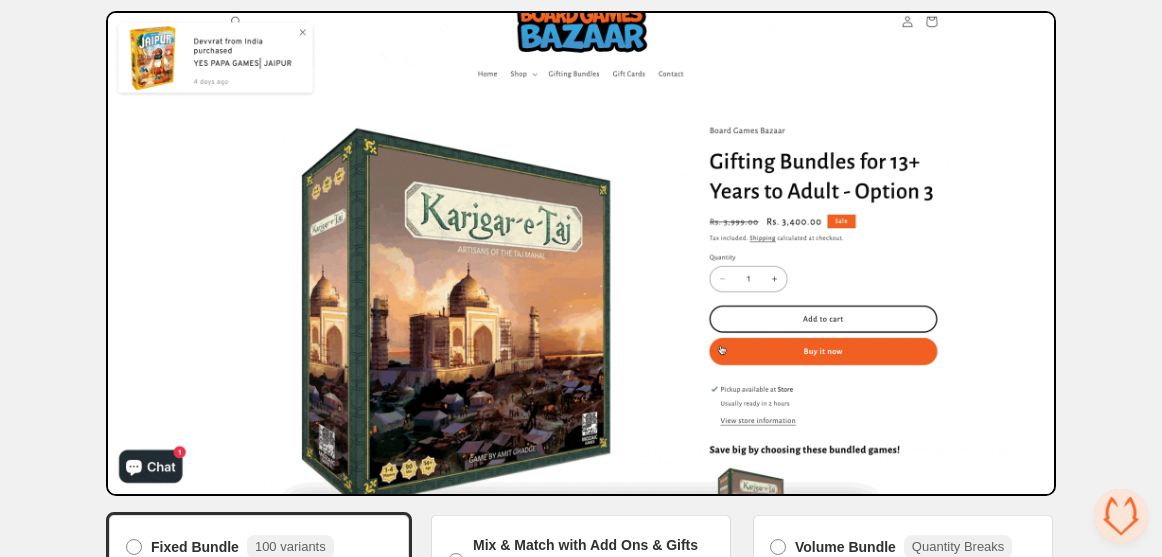 scroll, scrollTop: 340, scrollLeft: 0, axis: vertical 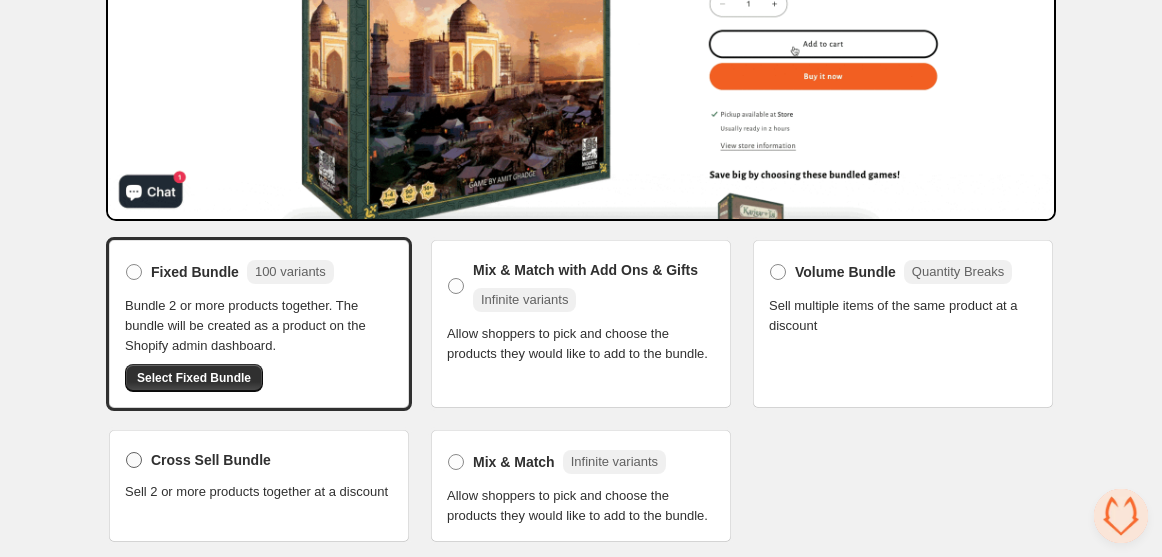 click at bounding box center [134, 460] 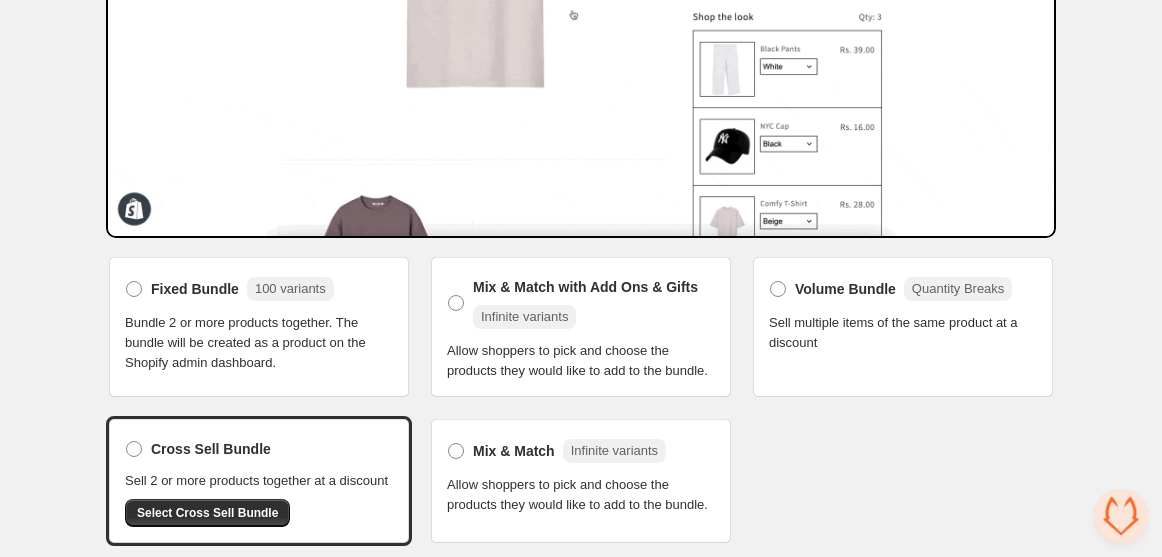 scroll, scrollTop: 322, scrollLeft: 0, axis: vertical 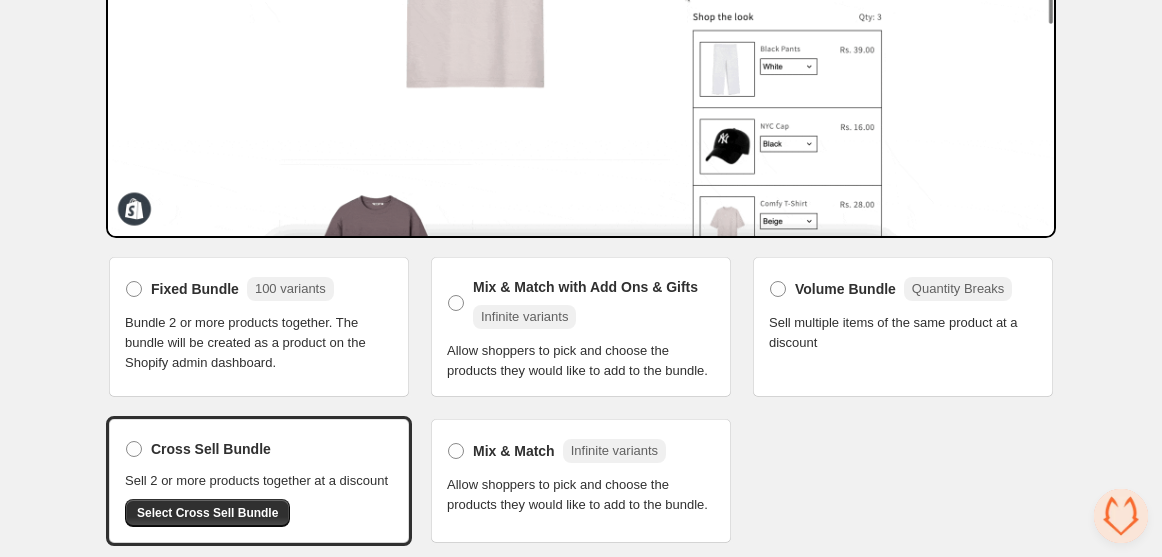 click on "Bundle 2 or more products together. The bundle will be created as a product on the Shopify admin dashboard." at bounding box center (259, 343) 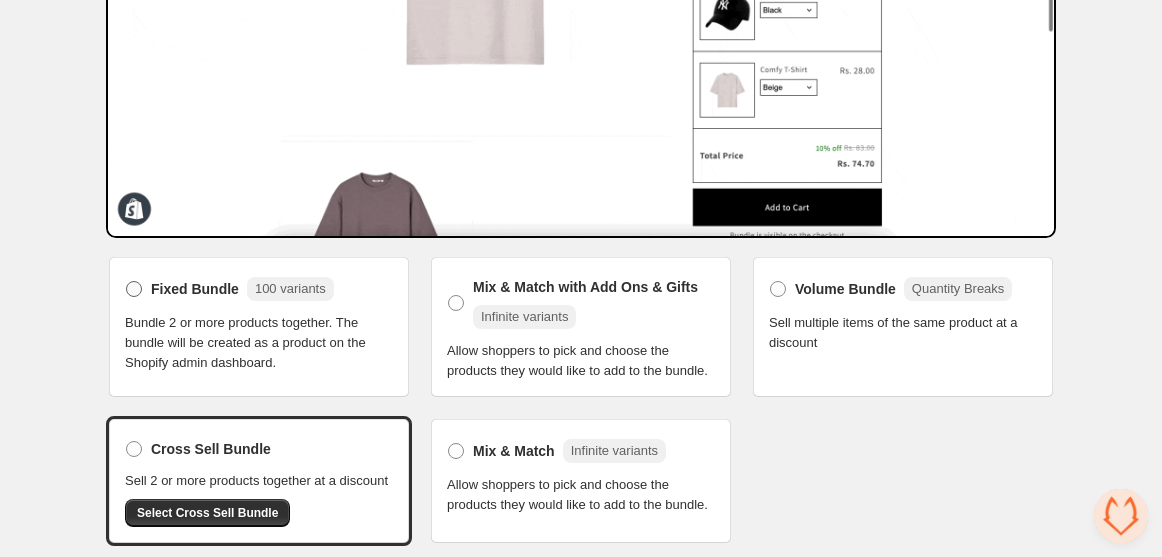 click on "Fixed Bundle 100 variants" at bounding box center (229, 289) 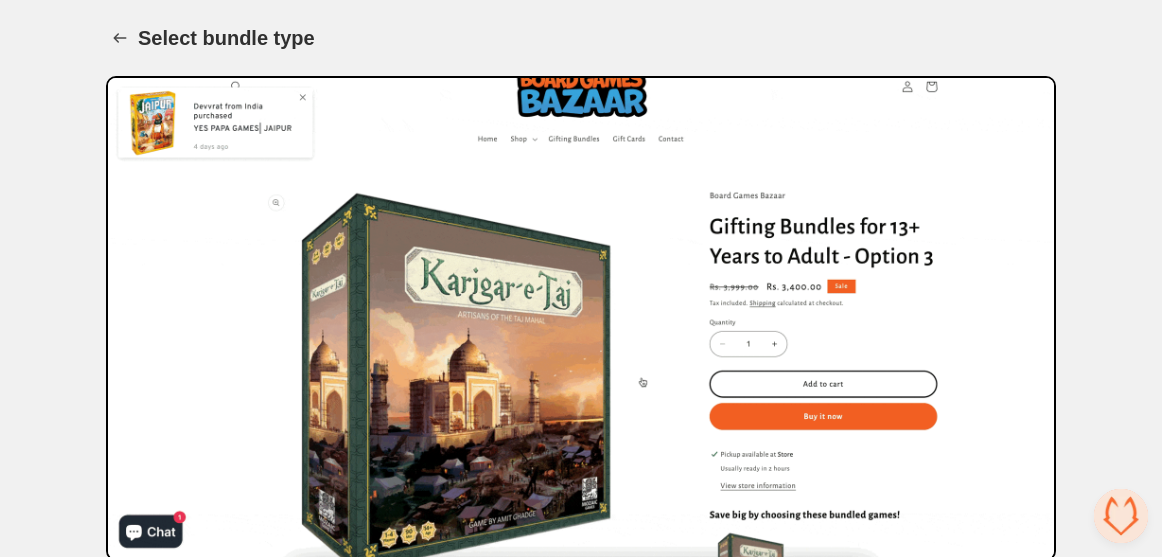 scroll, scrollTop: 340, scrollLeft: 0, axis: vertical 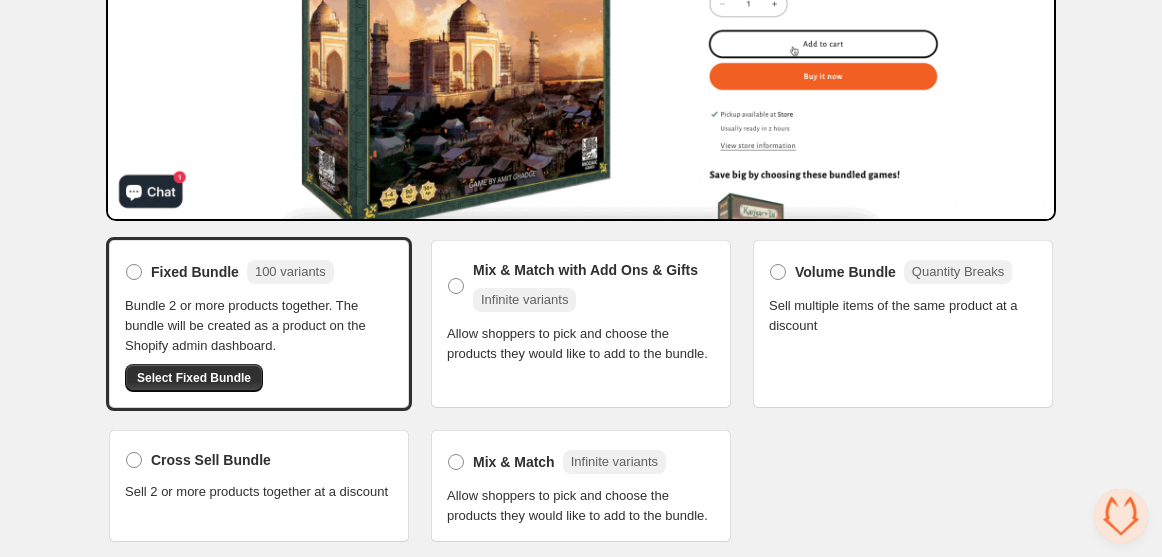 click on "Cross Sell Bundle Sell 2 or more products together at a discount" at bounding box center [259, 474] 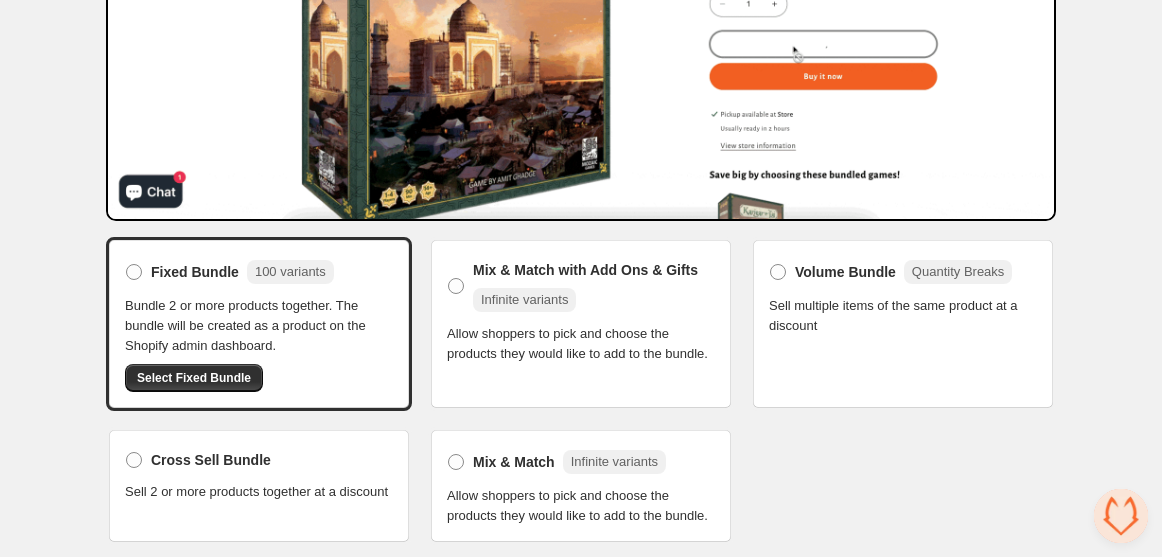 drag, startPoint x: 132, startPoint y: 463, endPoint x: 115, endPoint y: 449, distance: 22.022715 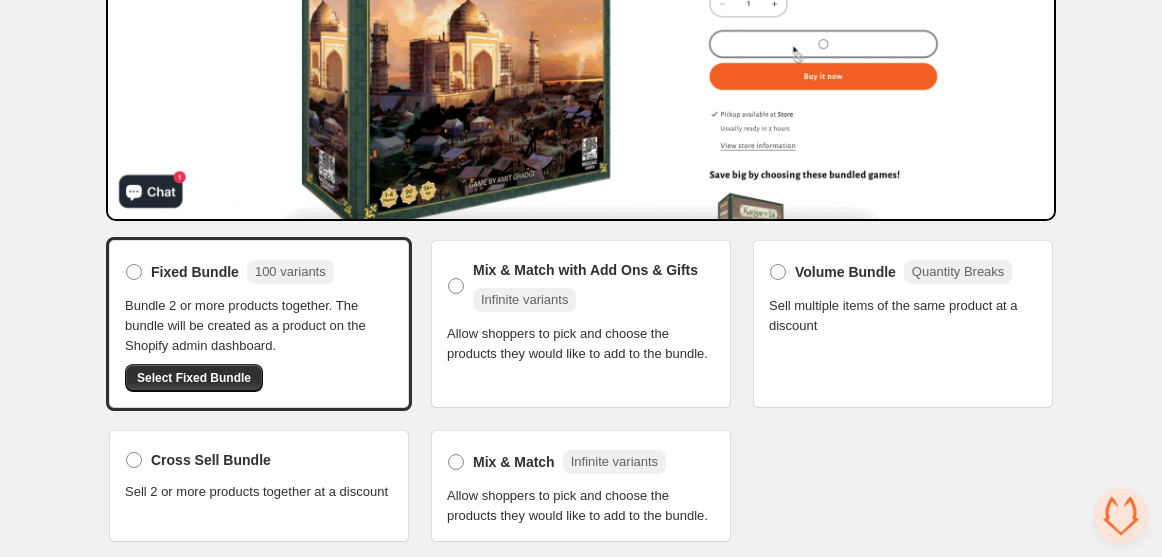 click on "Cross Sell Bundle Sell 2 or more products together at a discount" at bounding box center [259, 486] 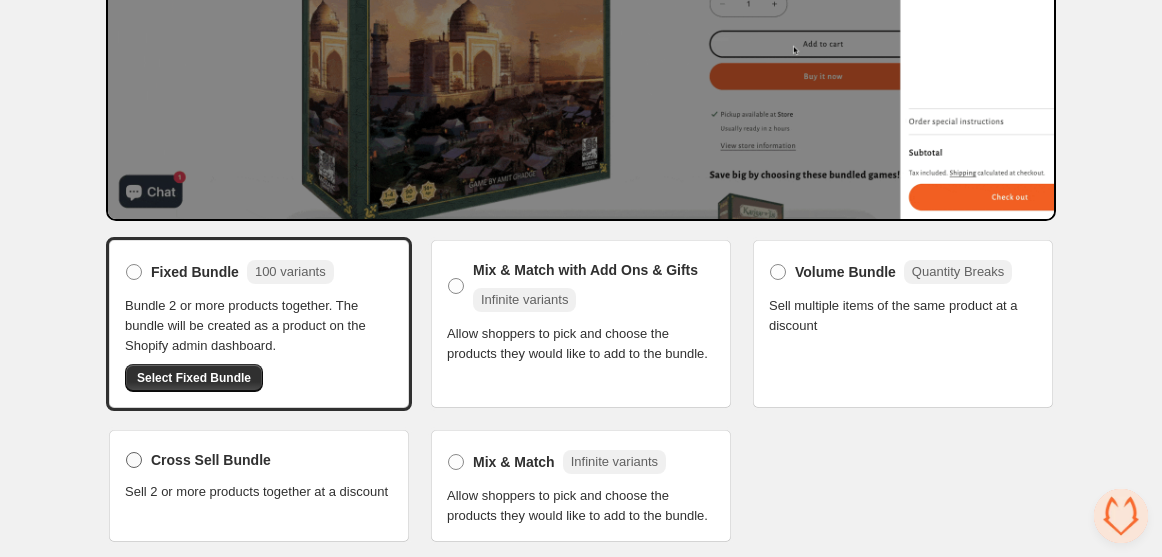 click at bounding box center [134, 460] 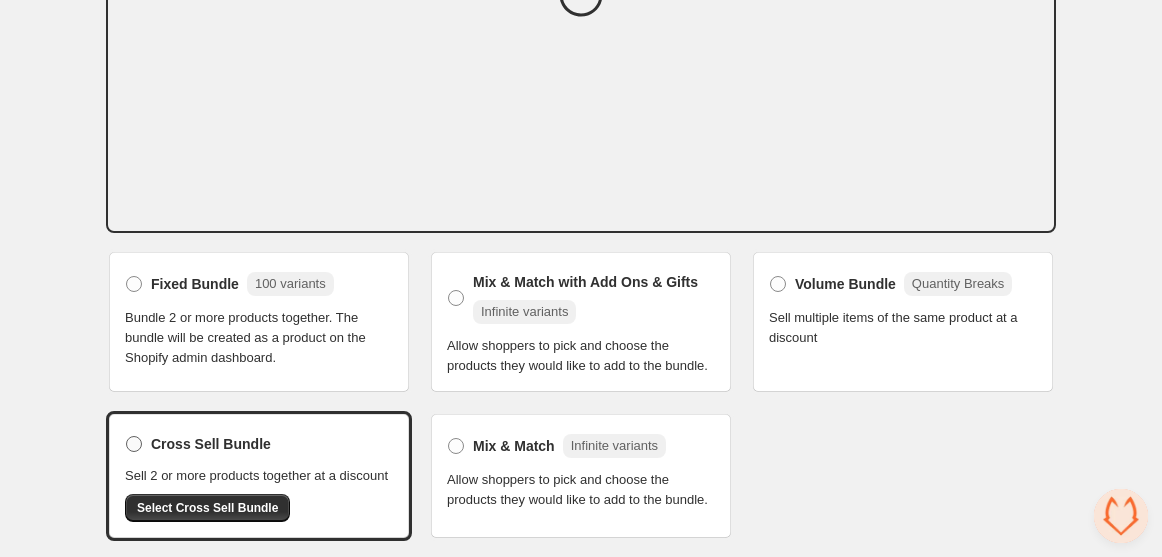 scroll, scrollTop: 322, scrollLeft: 0, axis: vertical 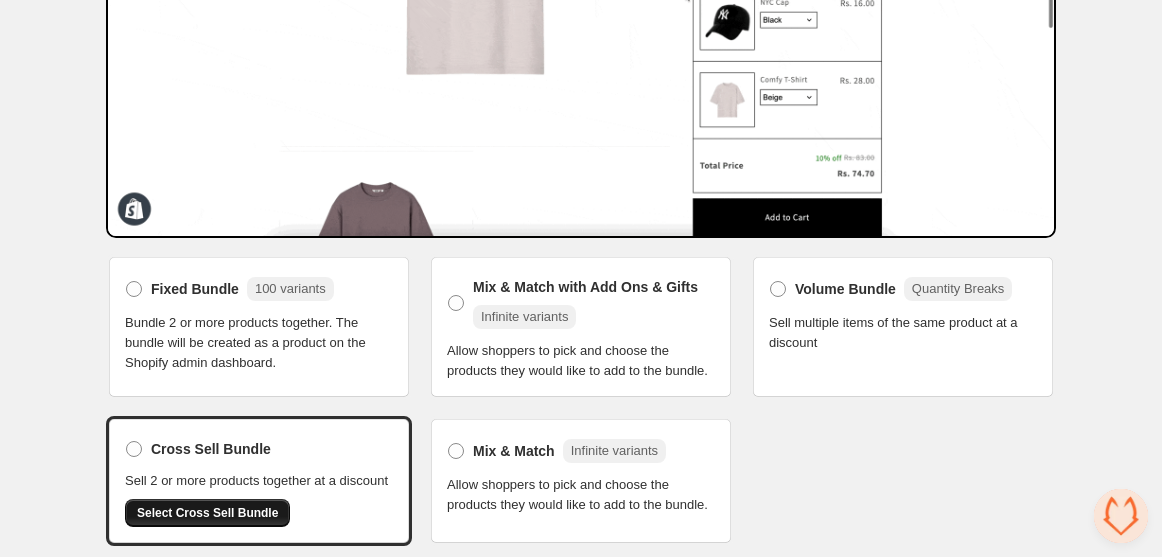 click on "Select Cross Sell Bundle" at bounding box center [207, 513] 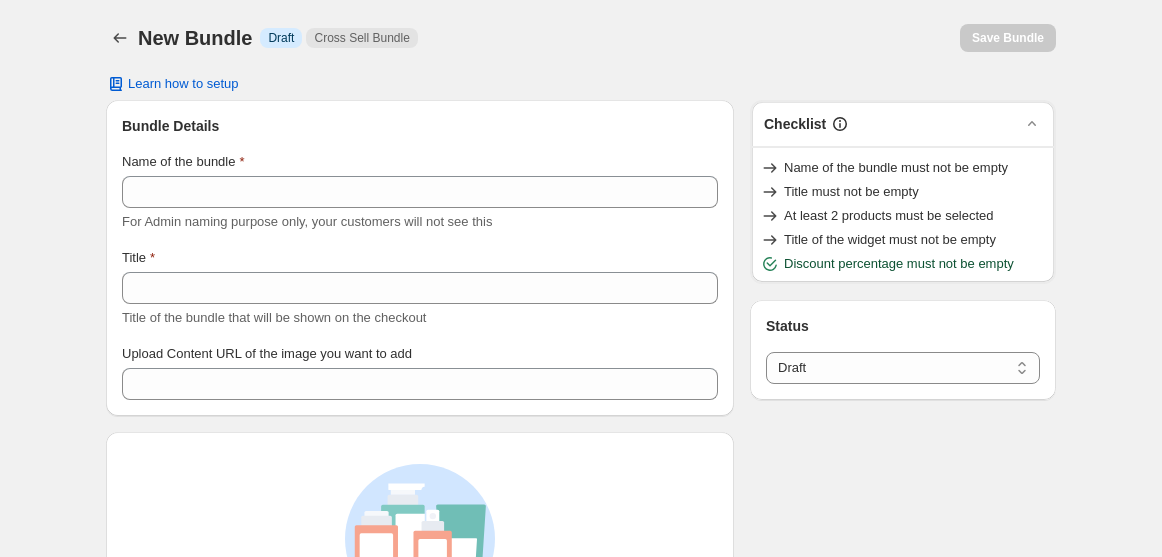 select on "*****" 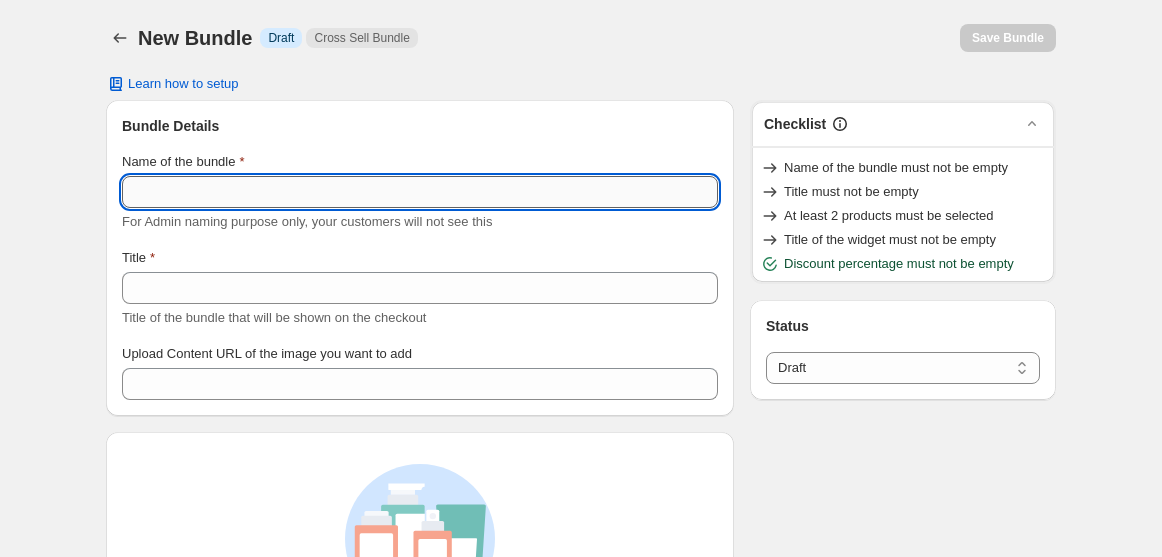drag, startPoint x: 0, startPoint y: 0, endPoint x: 250, endPoint y: 206, distance: 323.93826 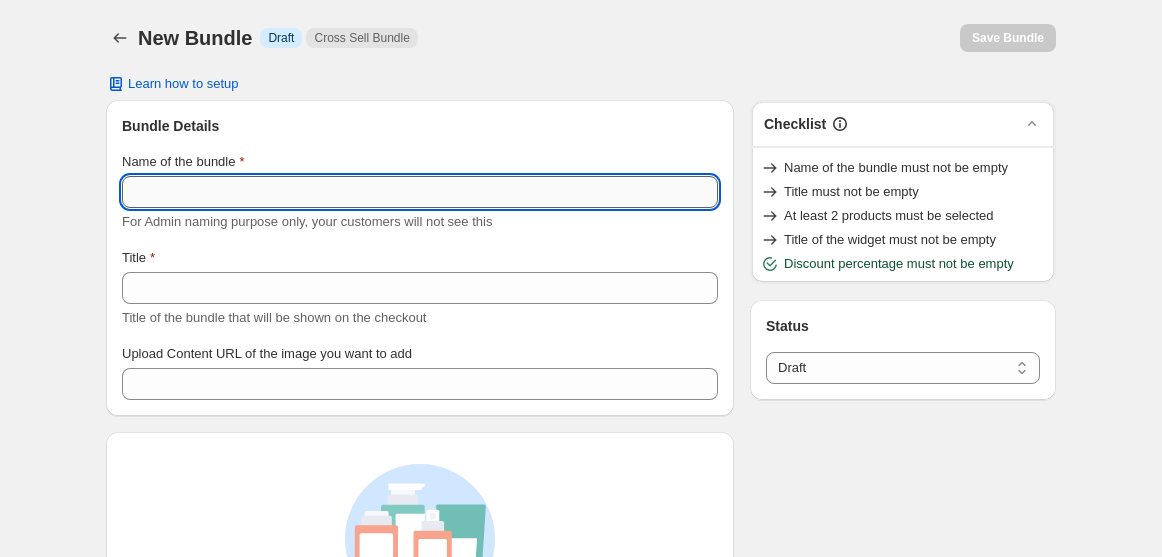 type on "**********" 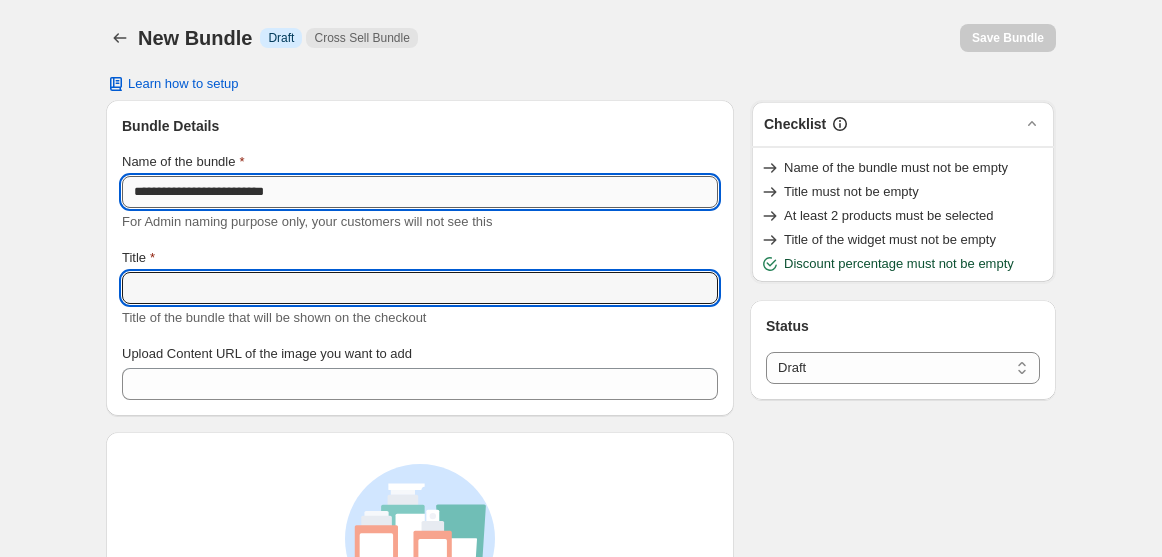 type on "**********" 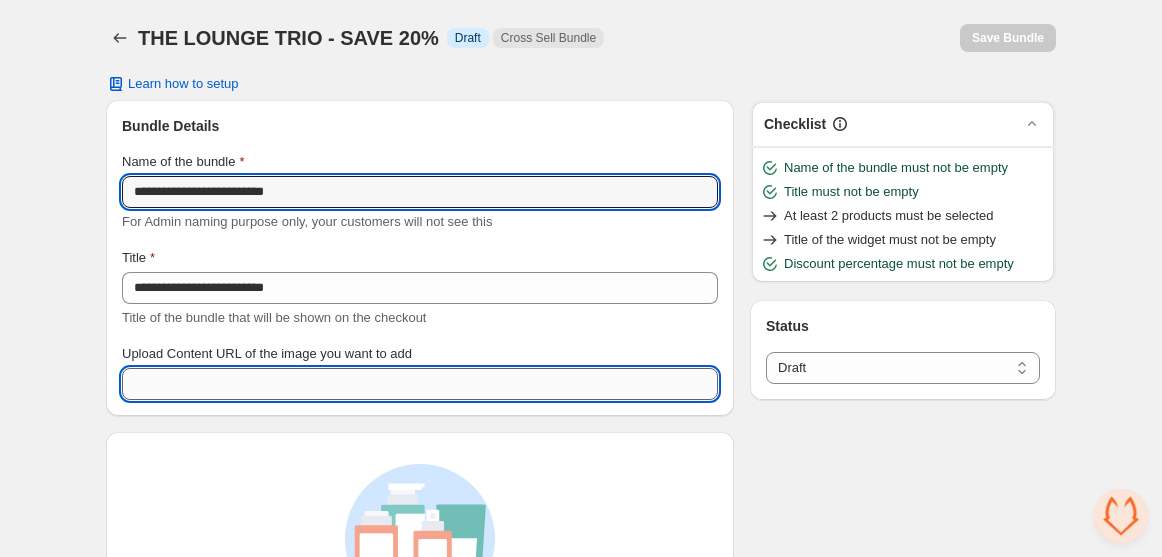 click on "Upload Content URL of the image you want to add" at bounding box center (420, 384) 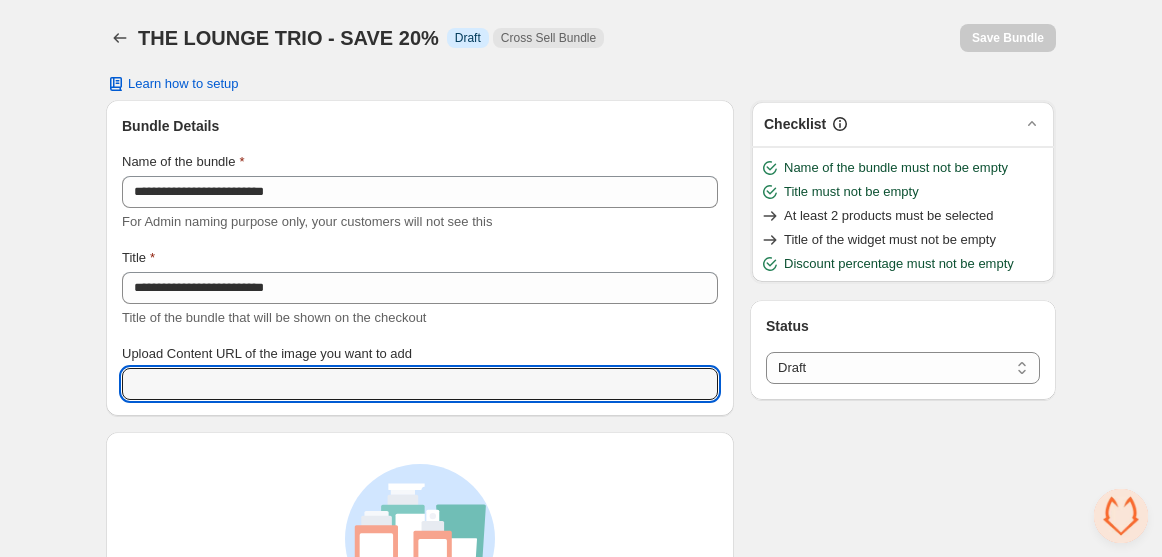 paste on "**********" 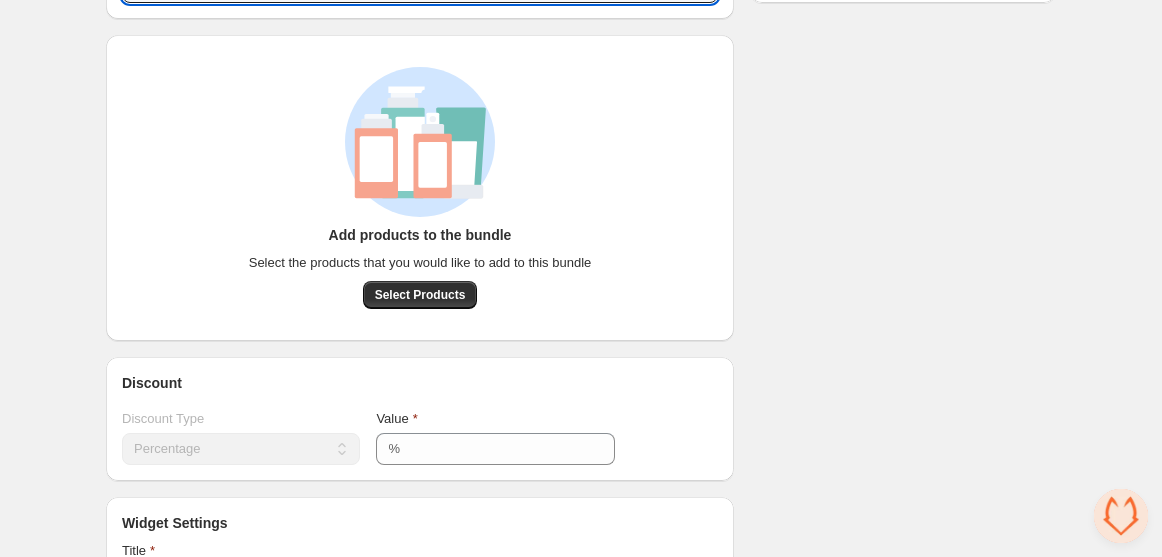 scroll, scrollTop: 423, scrollLeft: 0, axis: vertical 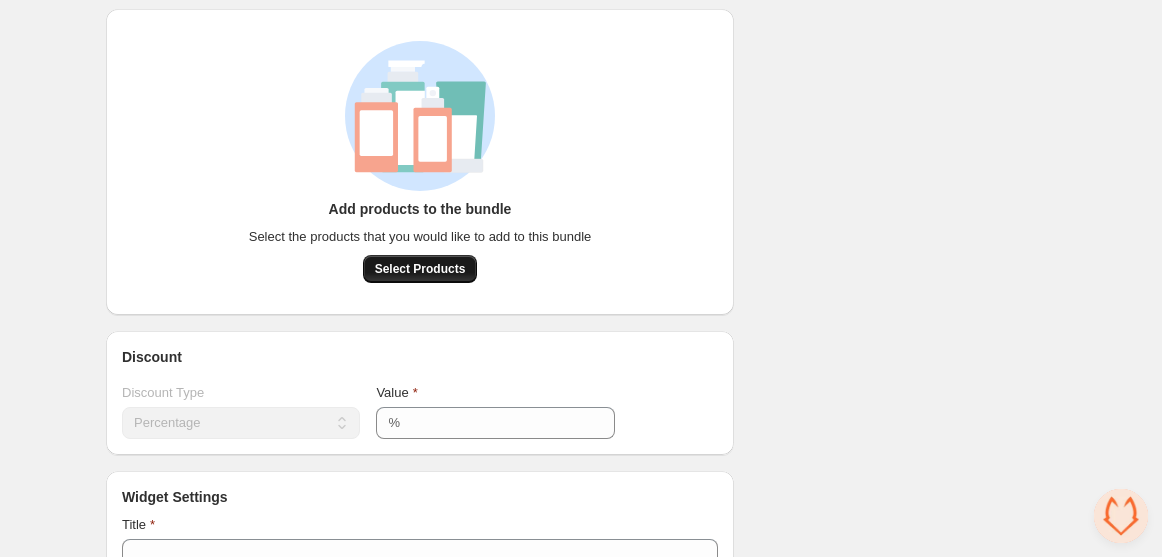 type on "**********" 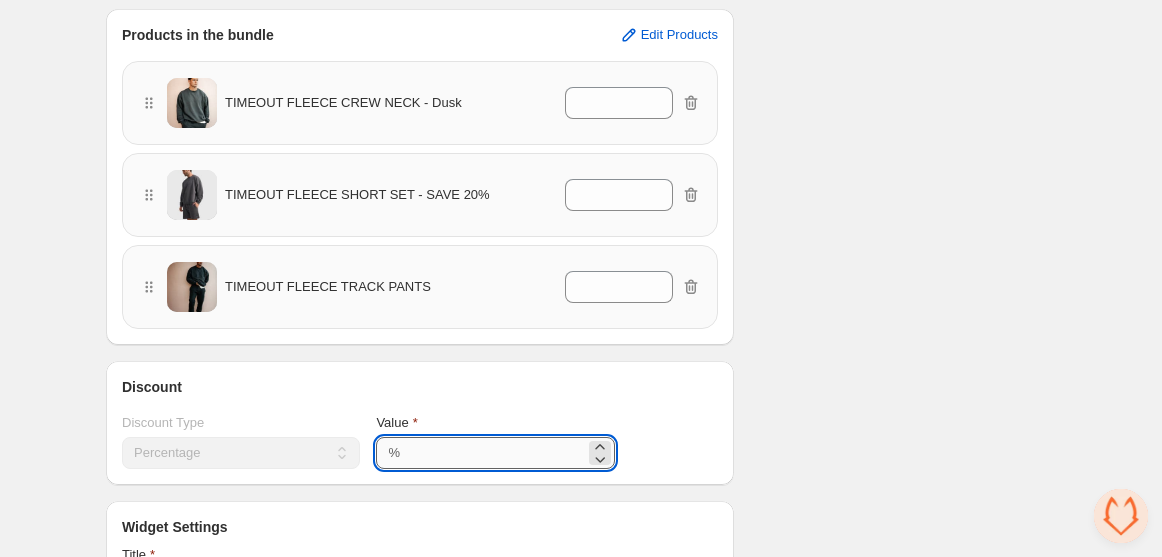 click on "**" at bounding box center (495, 453) 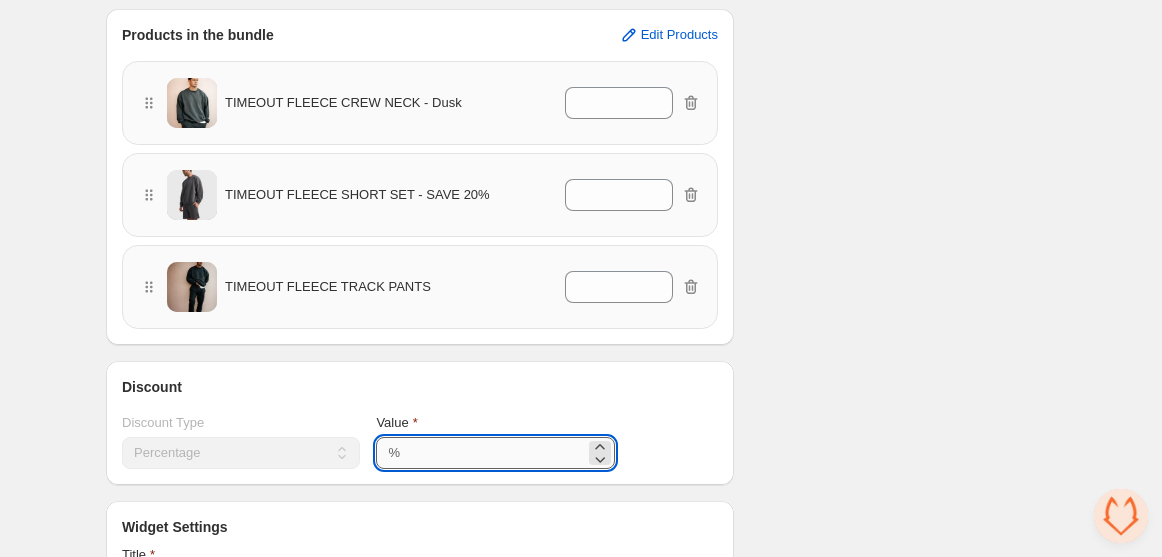 type on "*" 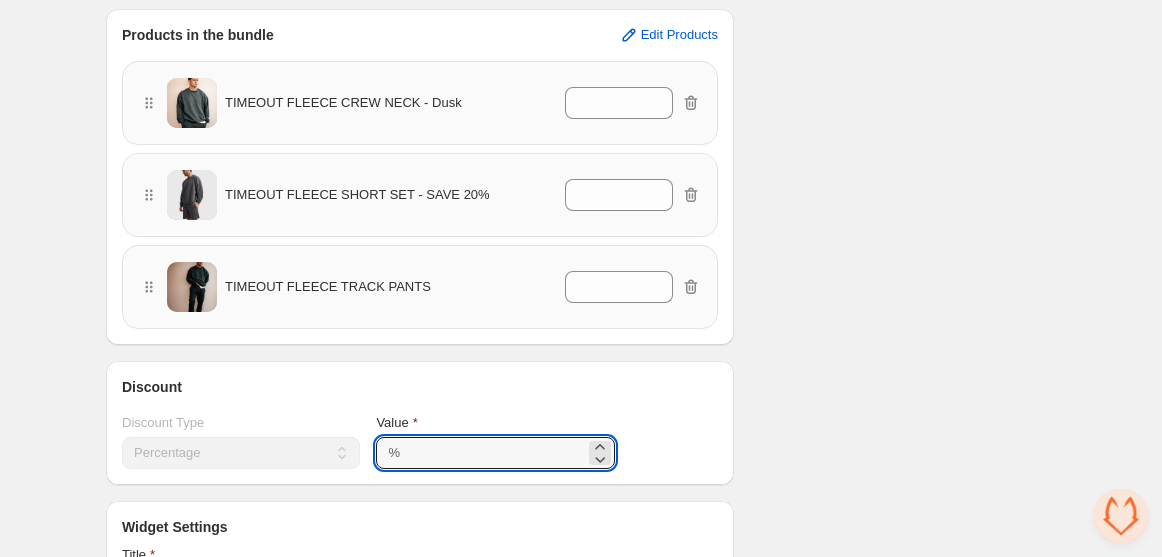type on "**" 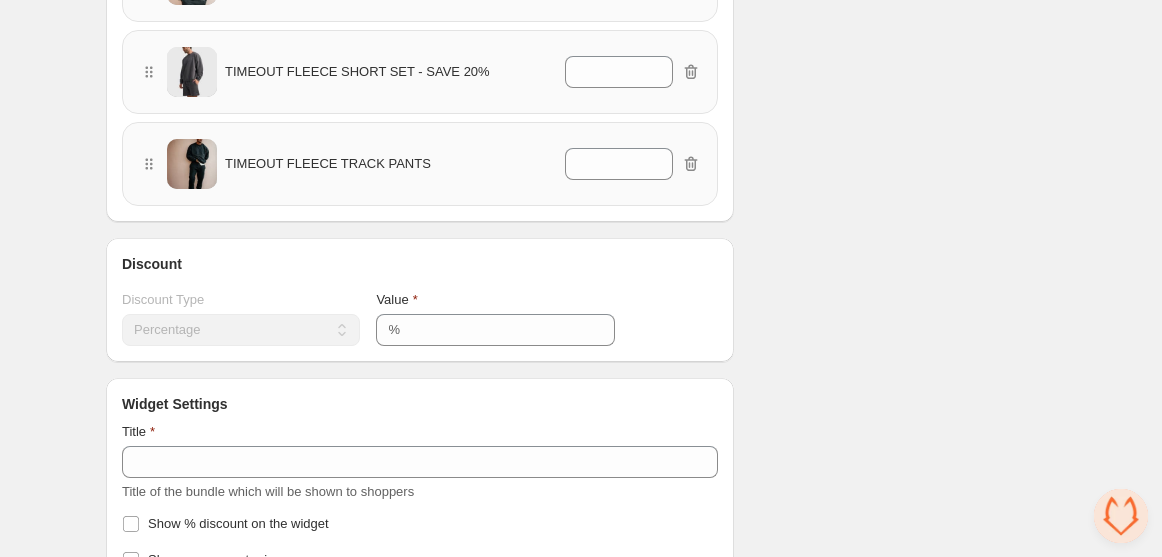 scroll, scrollTop: 593, scrollLeft: 0, axis: vertical 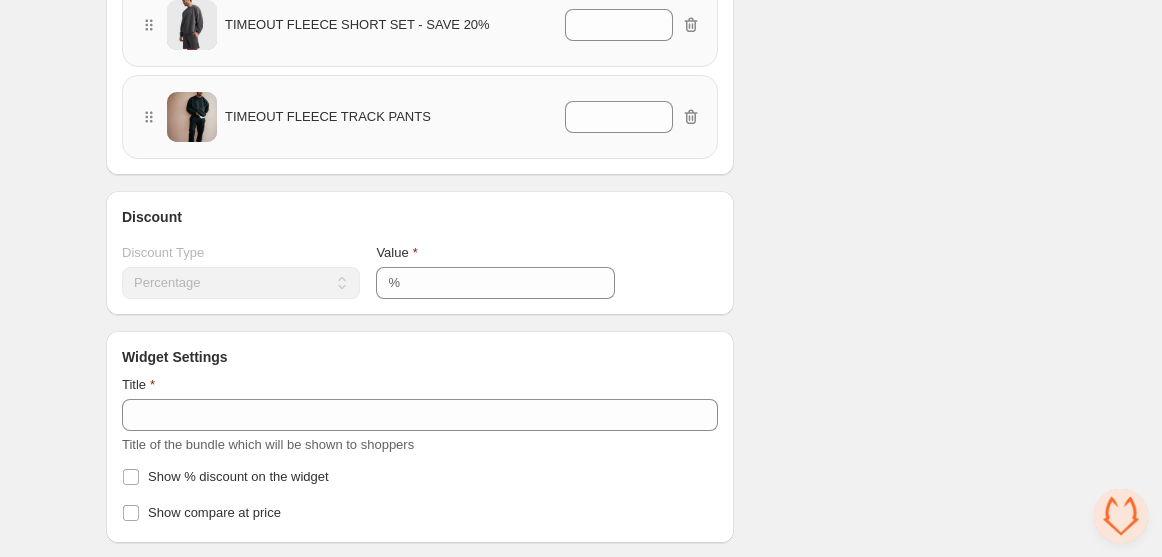 click on "Title Title of the bundle which will be shown to shoppers" at bounding box center [420, 415] 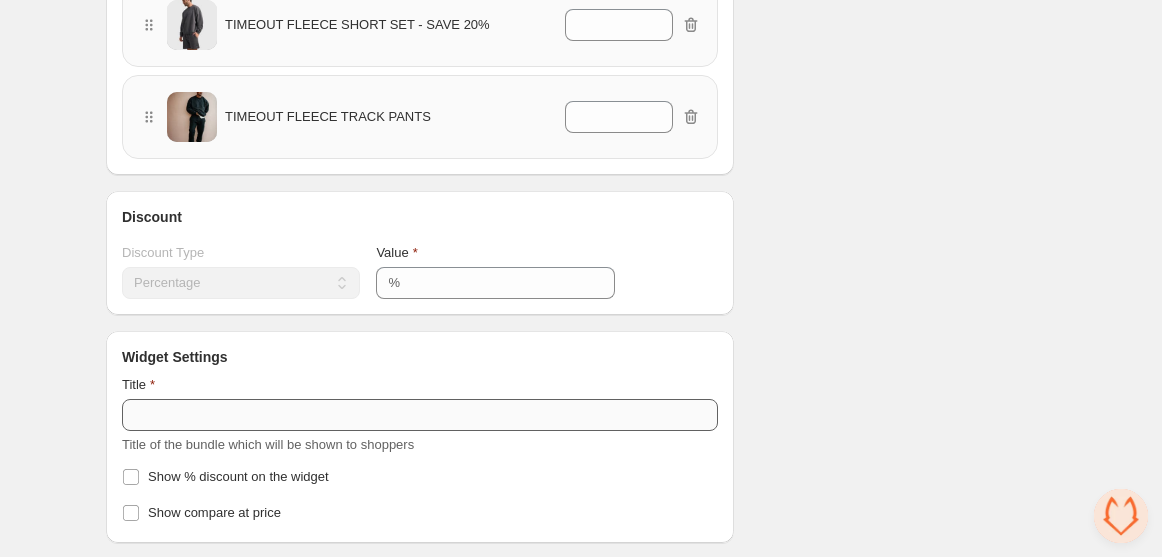 scroll, scrollTop: 0, scrollLeft: 0, axis: both 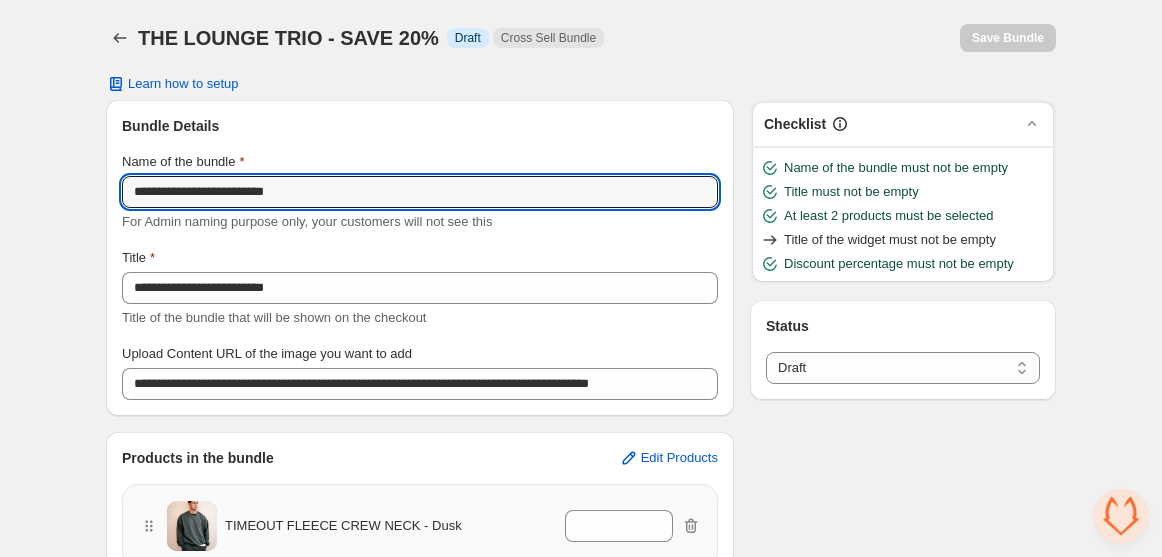 drag, startPoint x: 353, startPoint y: 194, endPoint x: 91, endPoint y: 188, distance: 262.0687 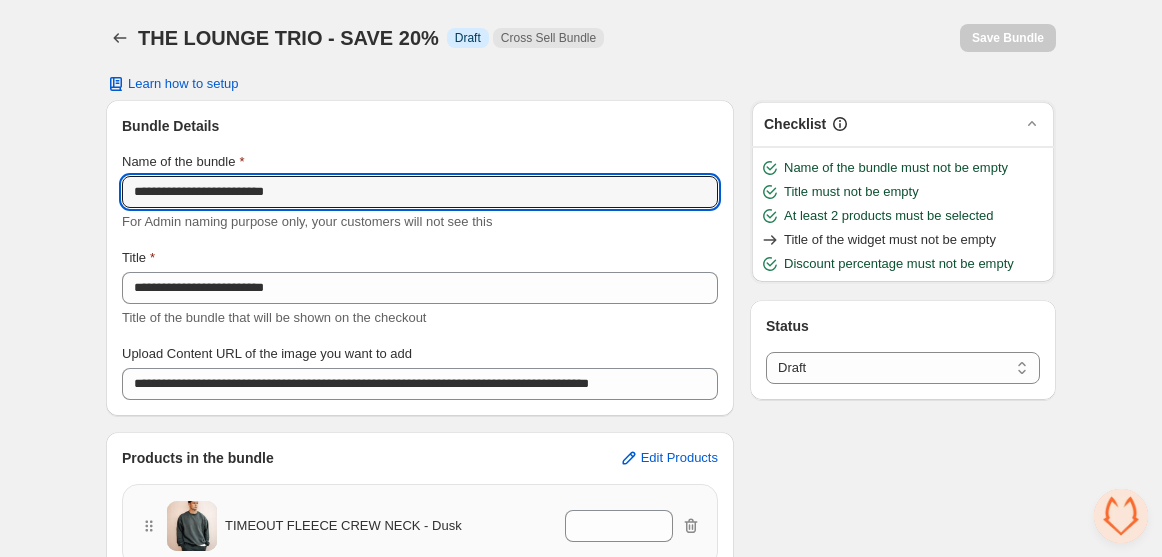 scroll, scrollTop: 593, scrollLeft: 0, axis: vertical 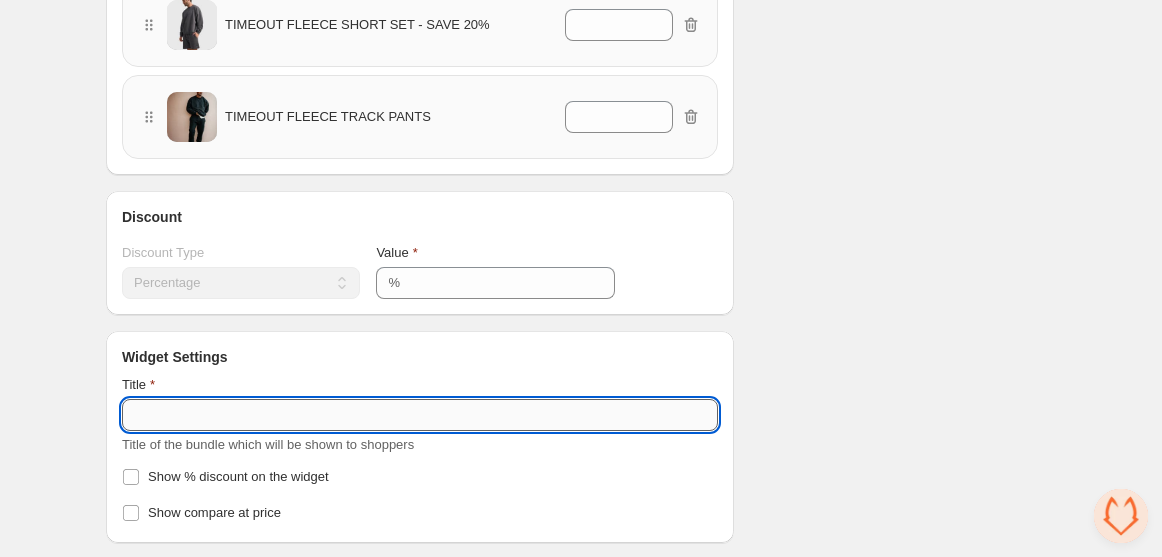 click on "Title" at bounding box center (420, 415) 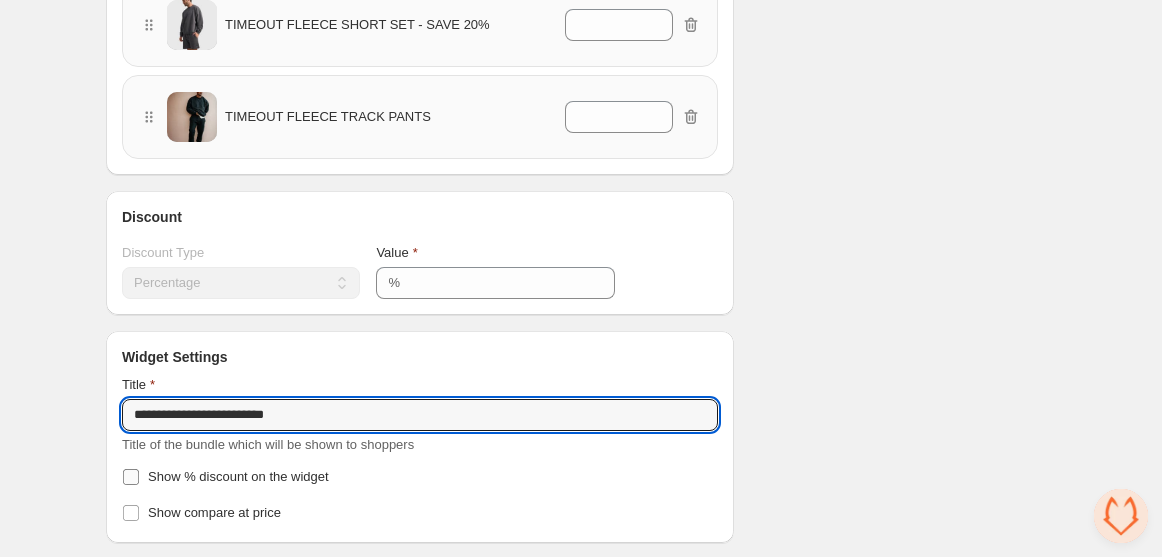 type on "**********" 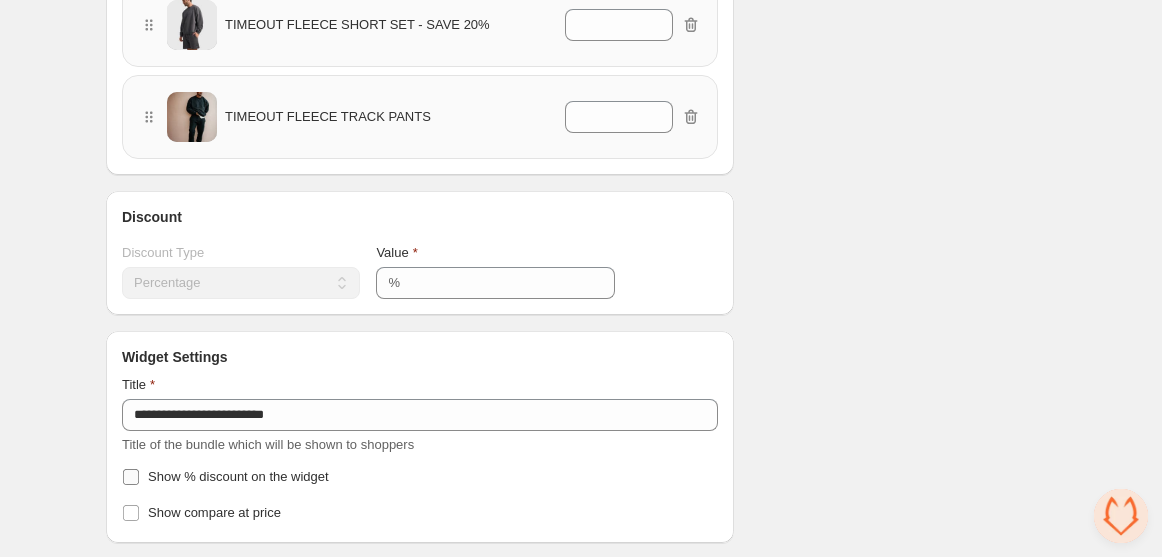 click at bounding box center (131, 477) 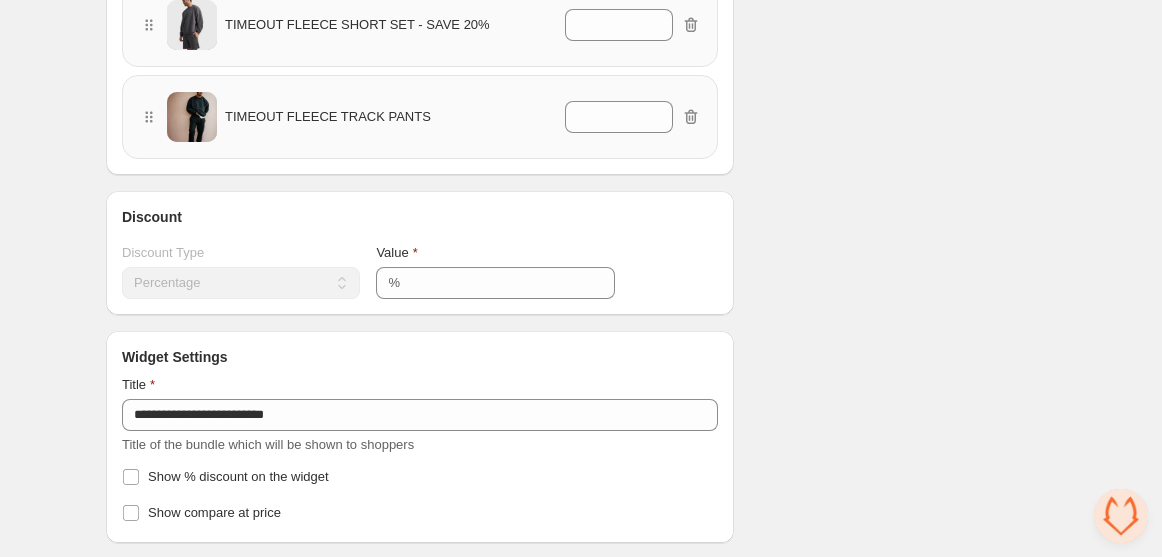 scroll, scrollTop: 0, scrollLeft: 0, axis: both 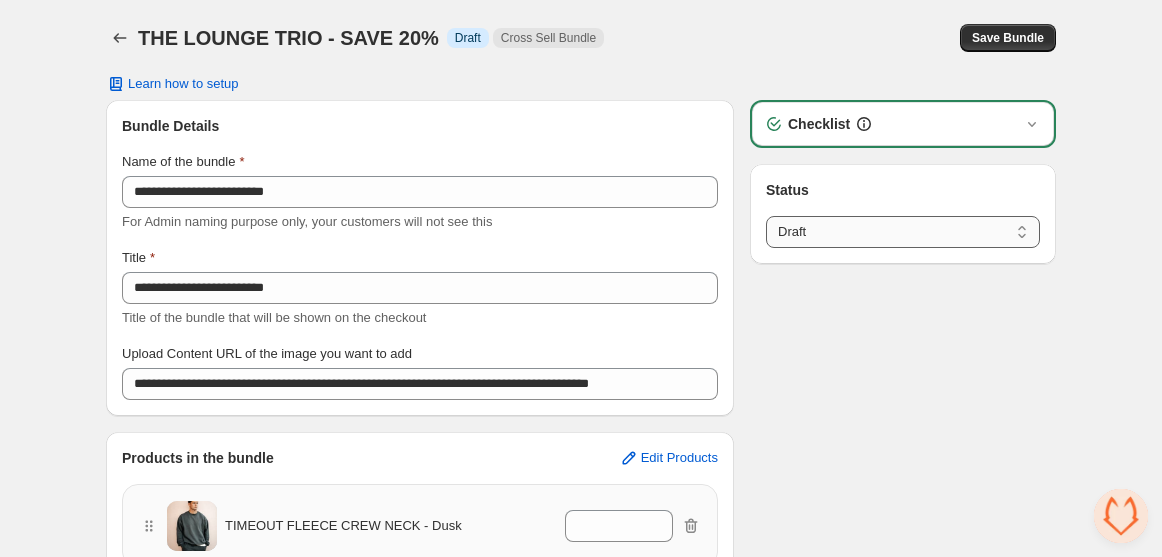 click on "****** *****" at bounding box center [903, 232] 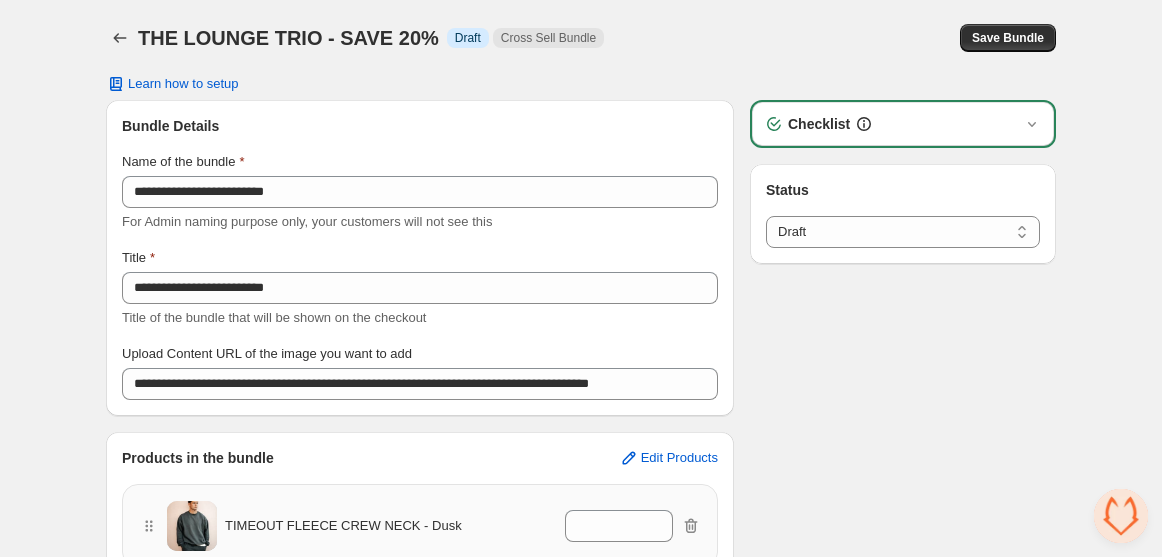 select on "******" 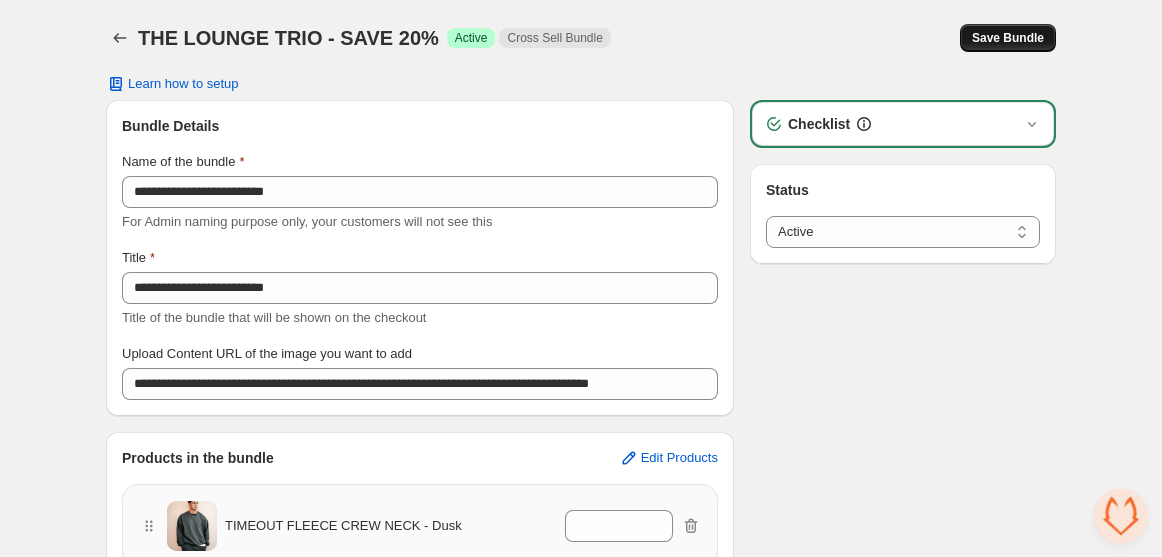 click on "Save Bundle" at bounding box center (1008, 38) 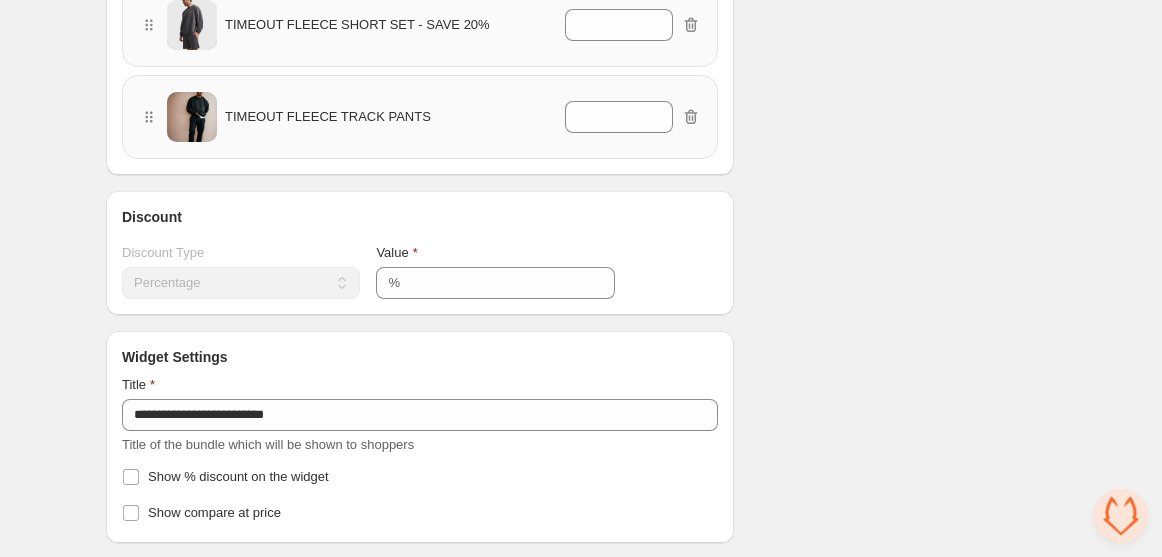 scroll, scrollTop: 0, scrollLeft: 0, axis: both 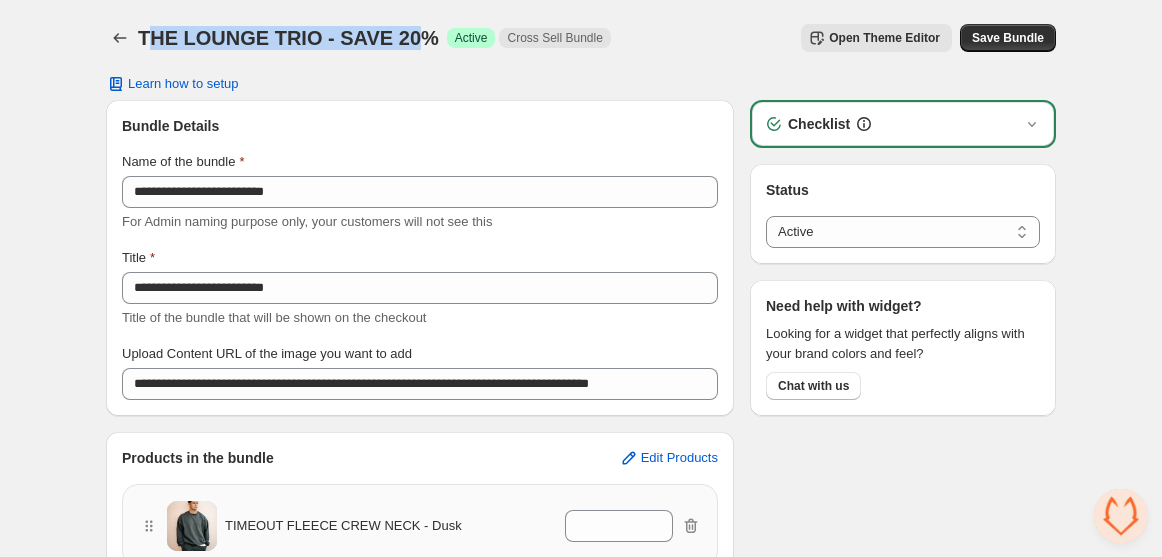 drag, startPoint x: 144, startPoint y: 36, endPoint x: 413, endPoint y: 39, distance: 269.01672 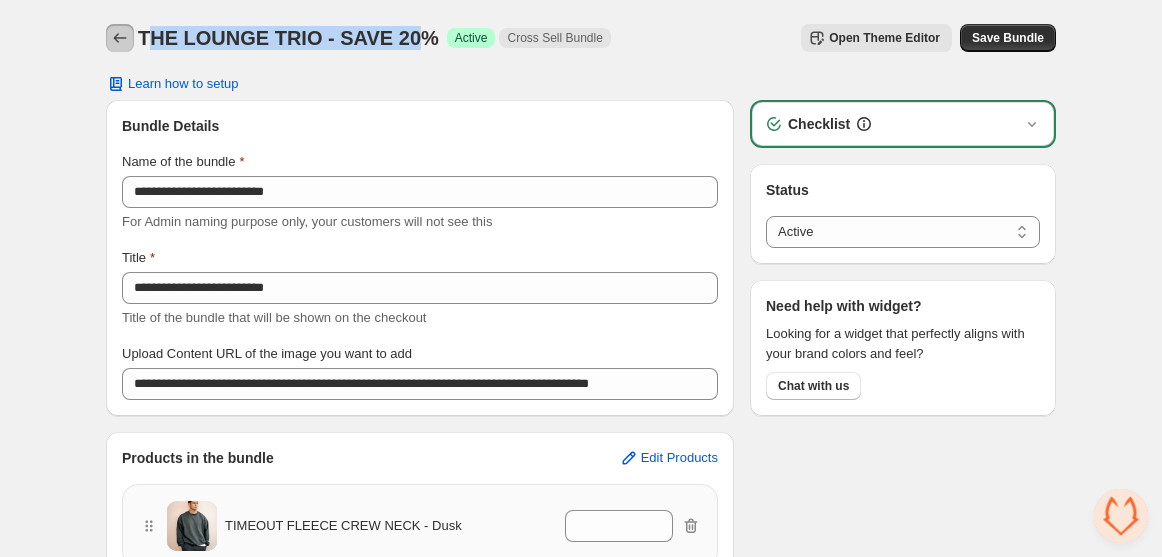 drag, startPoint x: 132, startPoint y: 28, endPoint x: 305, endPoint y: 19, distance: 173.23395 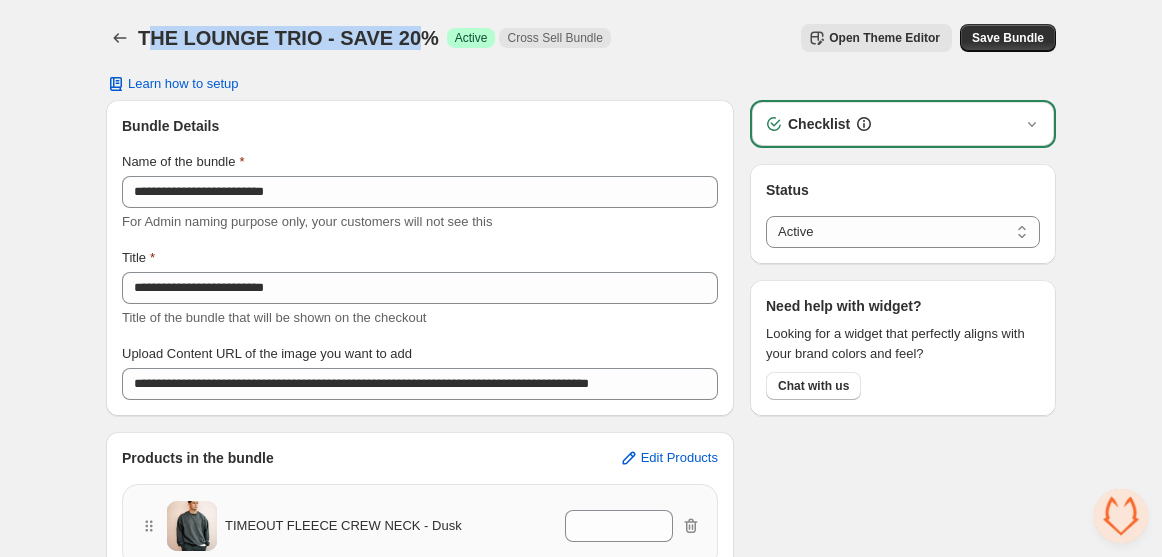 click on "THE LOUNGE TRIO - SAVE 20%" at bounding box center (288, 38) 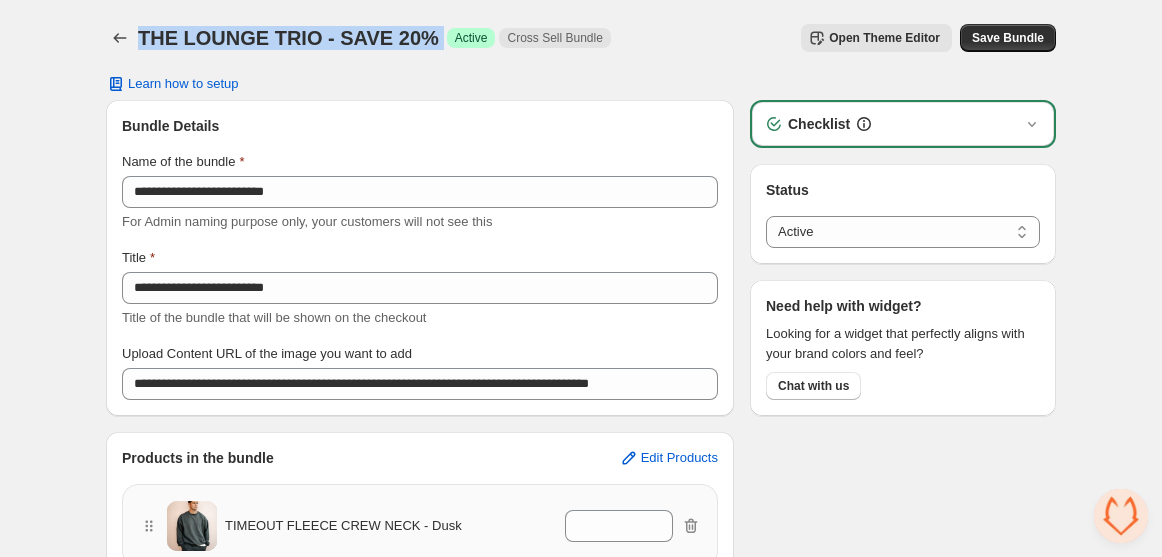 drag, startPoint x: 429, startPoint y: 40, endPoint x: 139, endPoint y: 30, distance: 290.17236 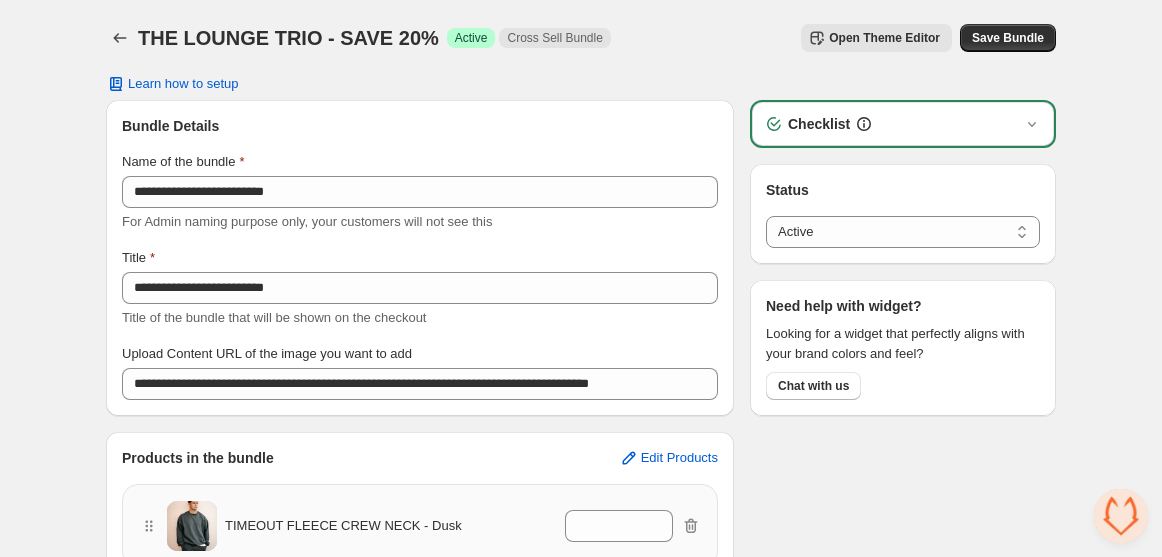 click on "THE LOUNGE TRIO - SAVE 20%. This page is ready THE LOUNGE TRIO - SAVE 20% Success Active Cross Sell Bundle Open Theme Editor More actions Open Theme Editor Save Bundle" at bounding box center [581, 38] 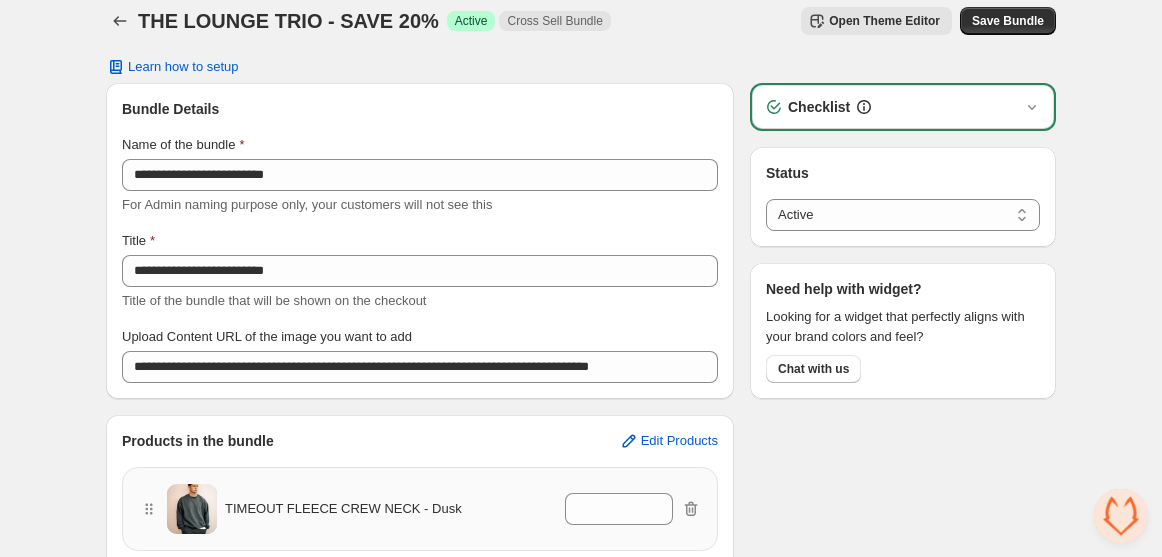 scroll, scrollTop: 0, scrollLeft: 0, axis: both 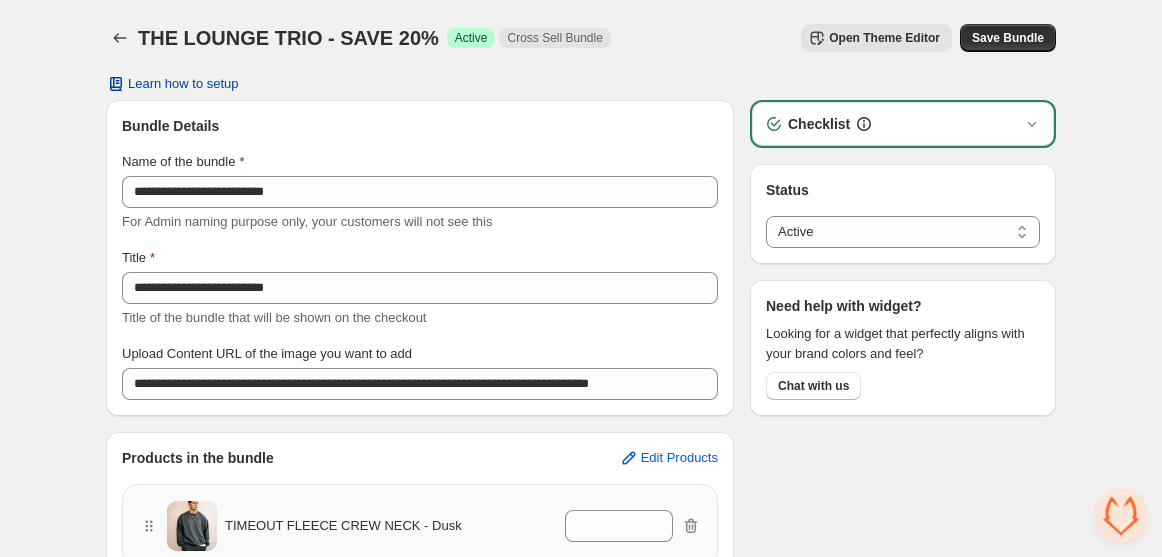 click on "Learn how to setup" at bounding box center [183, 84] 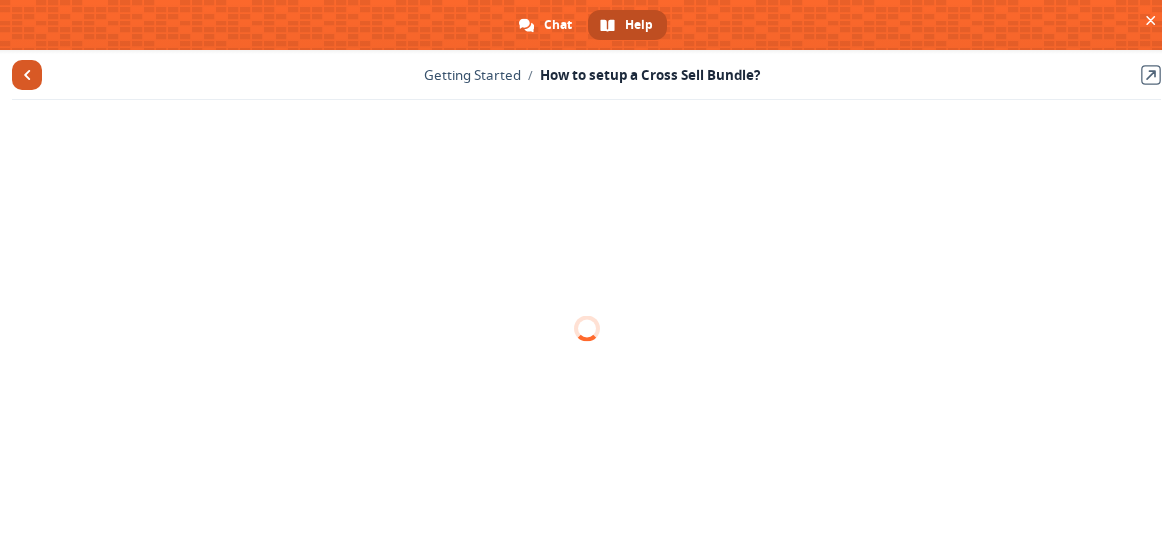 click at bounding box center [27, 75] 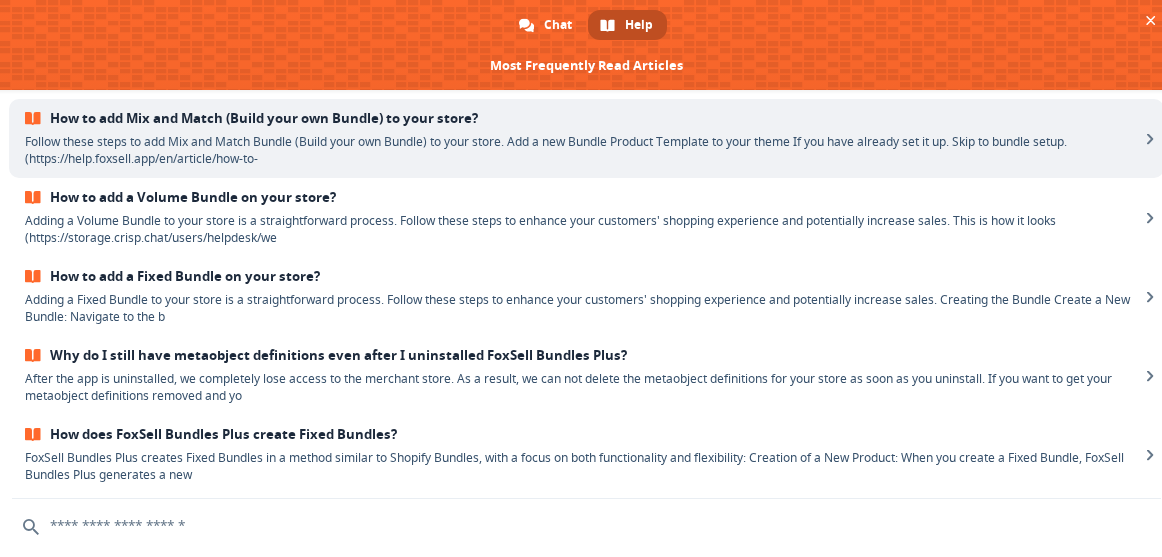 scroll, scrollTop: 0, scrollLeft: 0, axis: both 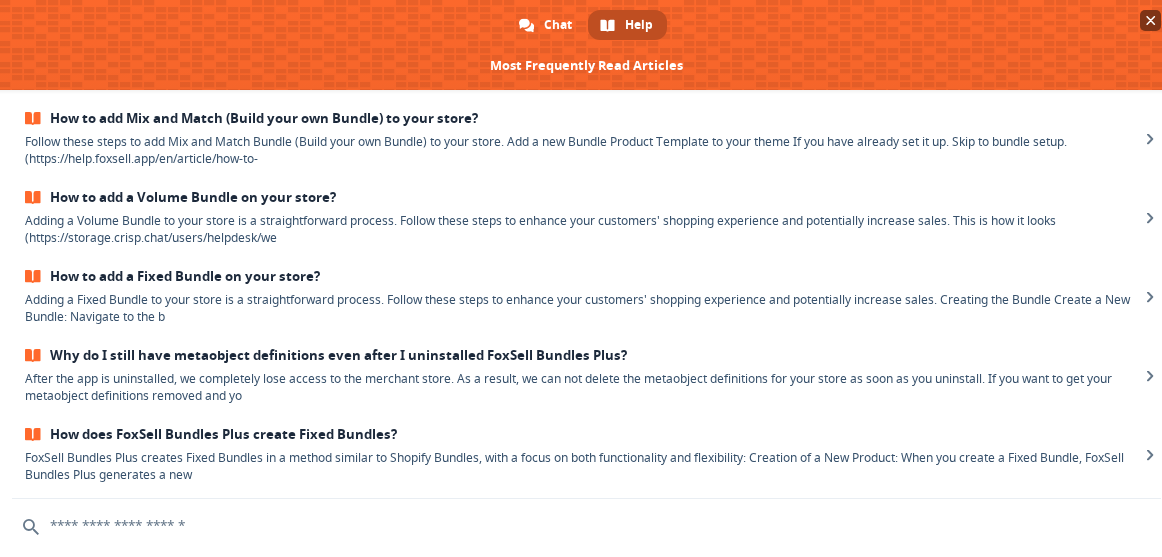 click at bounding box center [1151, 20] 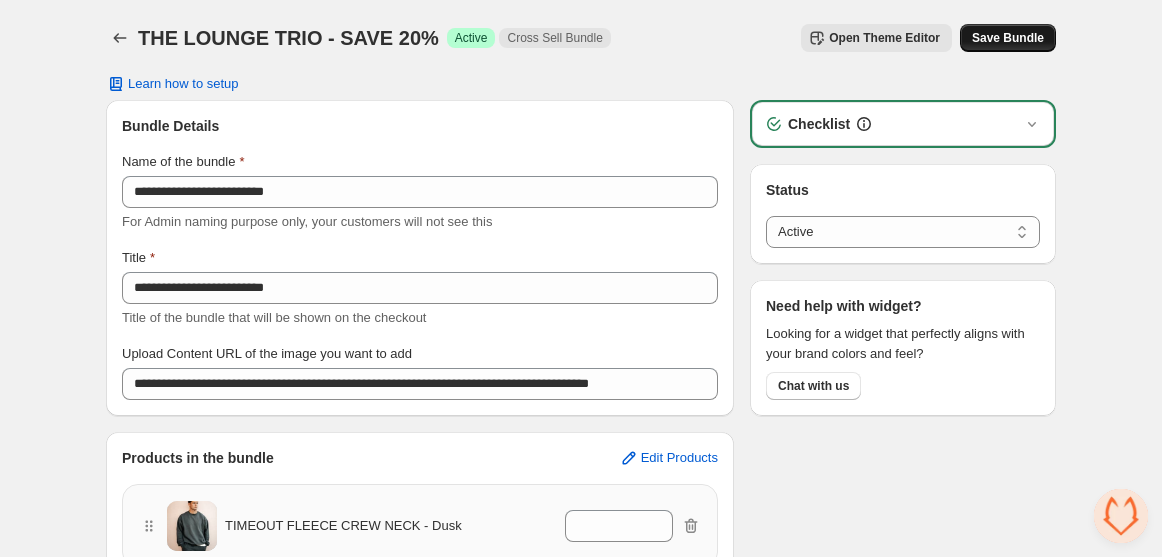 click on "Save Bundle" at bounding box center [1008, 38] 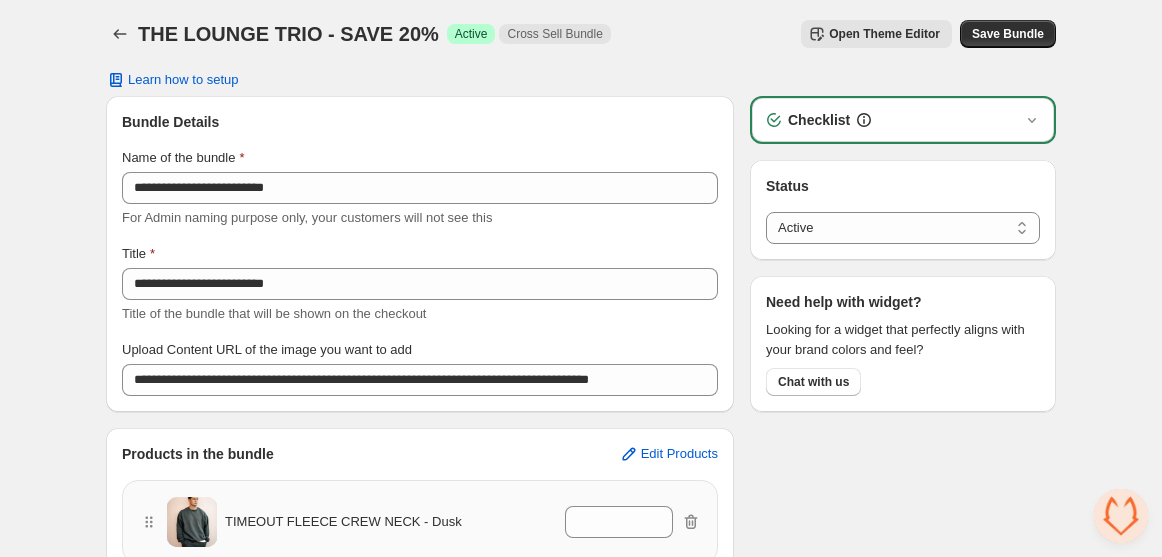 scroll, scrollTop: 0, scrollLeft: 0, axis: both 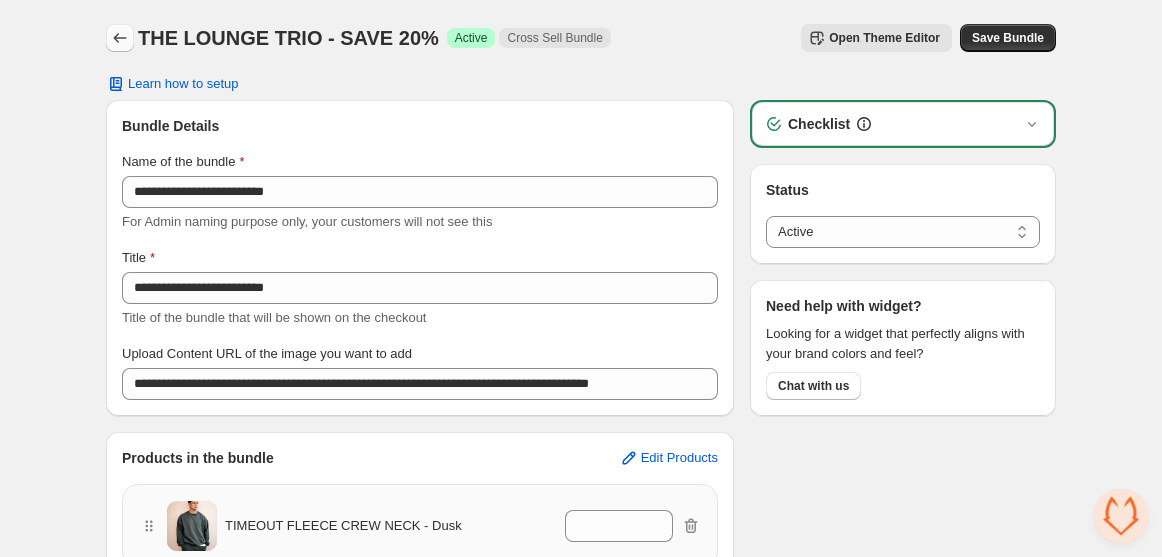 click 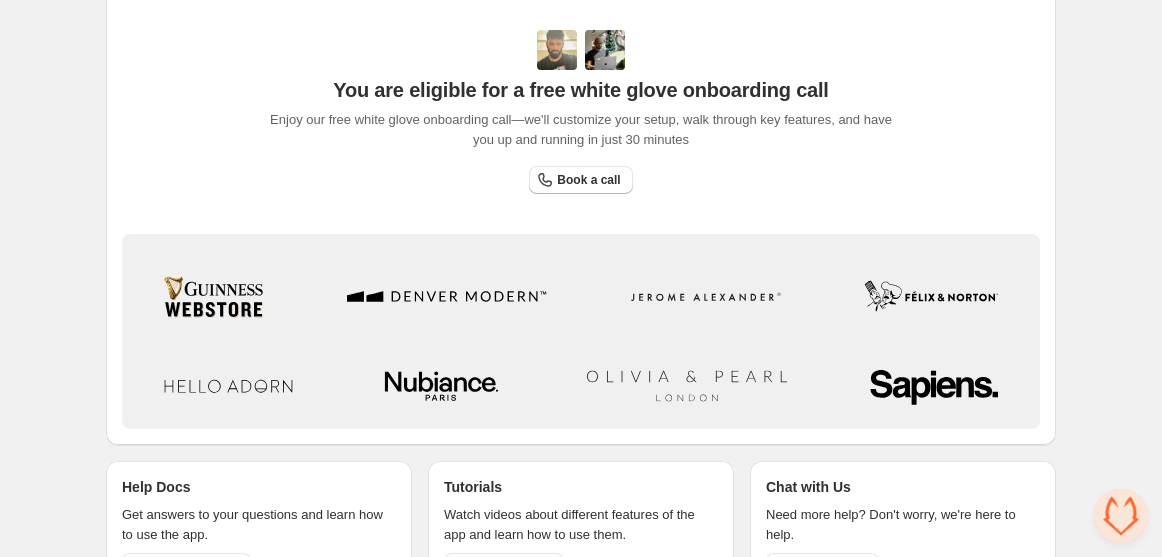 scroll, scrollTop: 702, scrollLeft: 0, axis: vertical 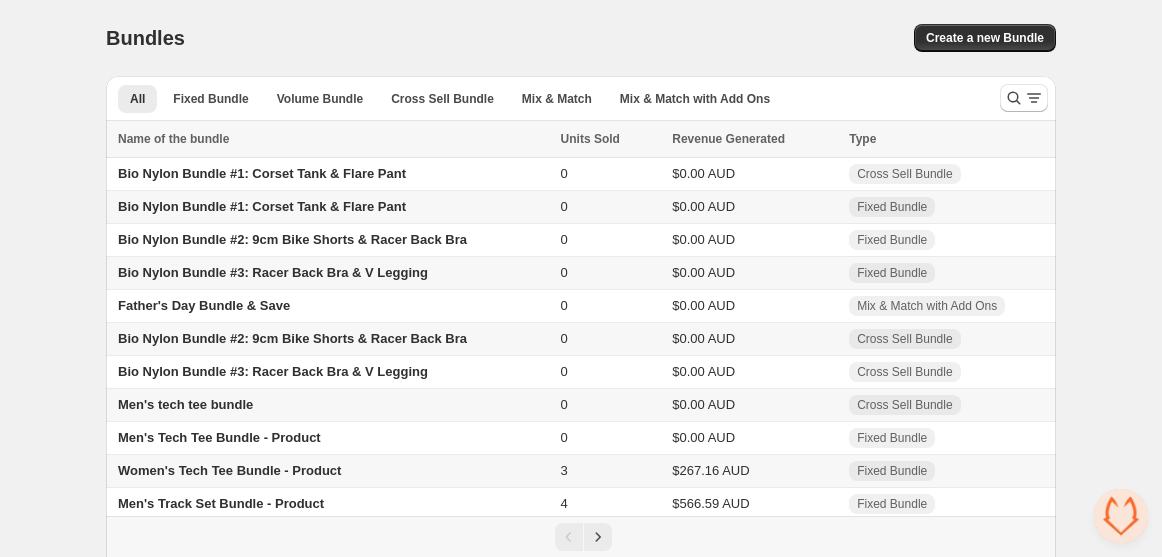 click on "Cross Sell Bundle" at bounding box center (442, 98) 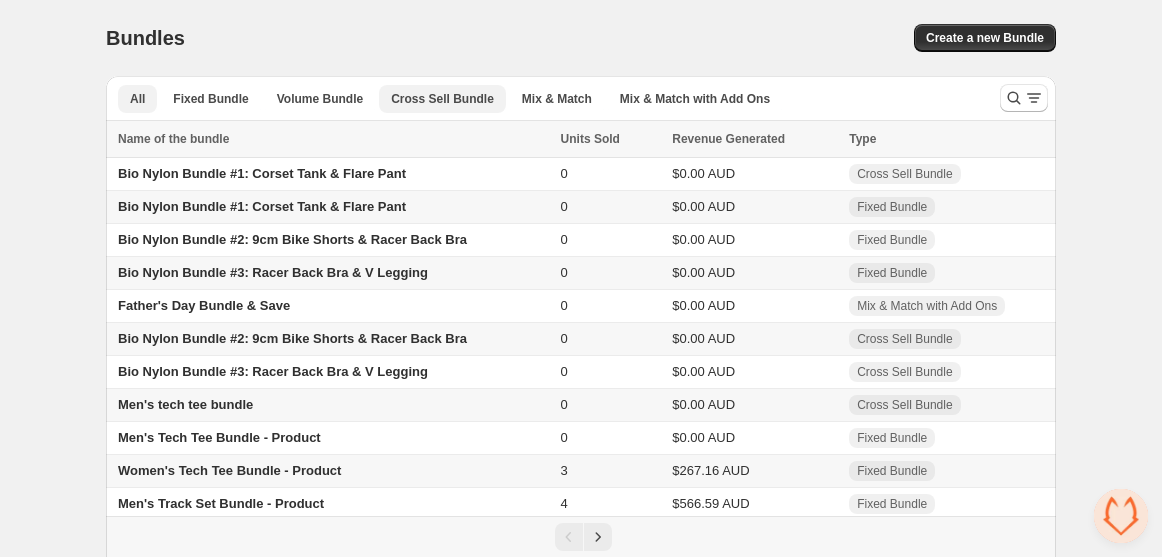 click on "Cross Sell Bundle" at bounding box center (442, 99) 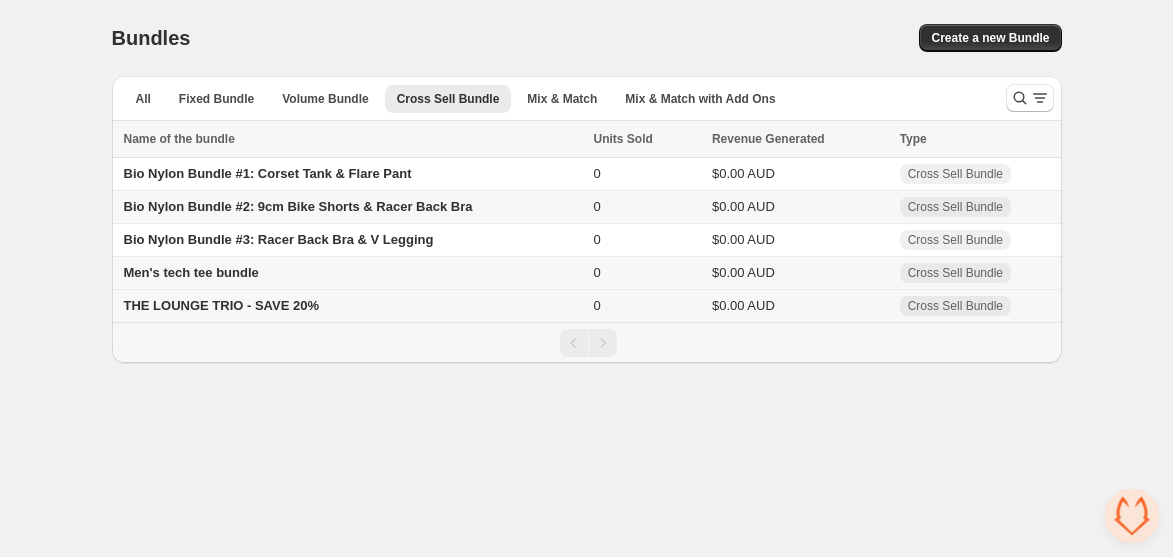 click on "THE LOUNGE TRIO - SAVE 20%" at bounding box center (222, 305) 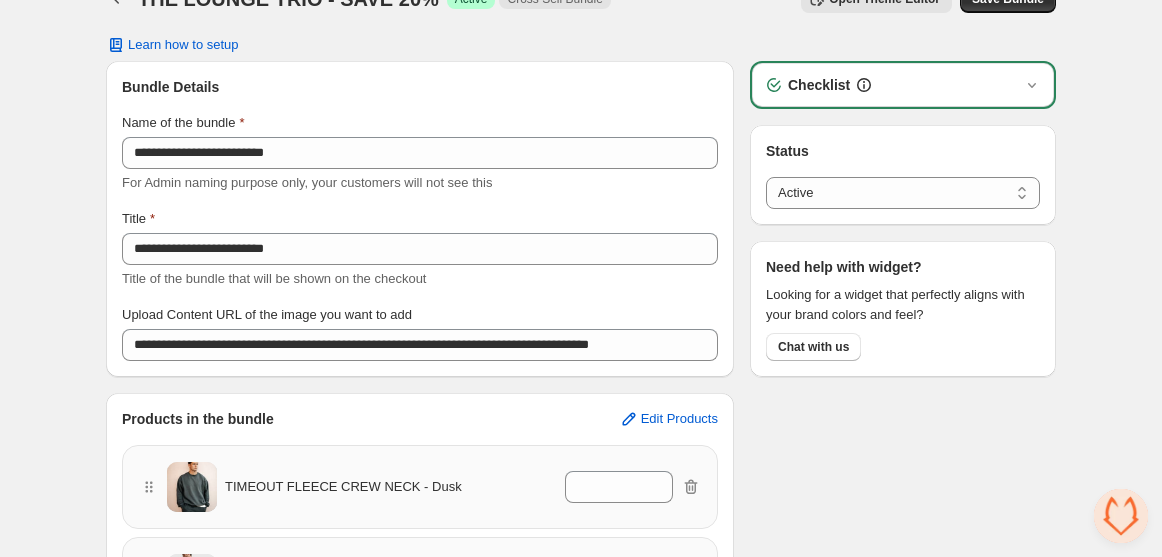 scroll, scrollTop: 0, scrollLeft: 0, axis: both 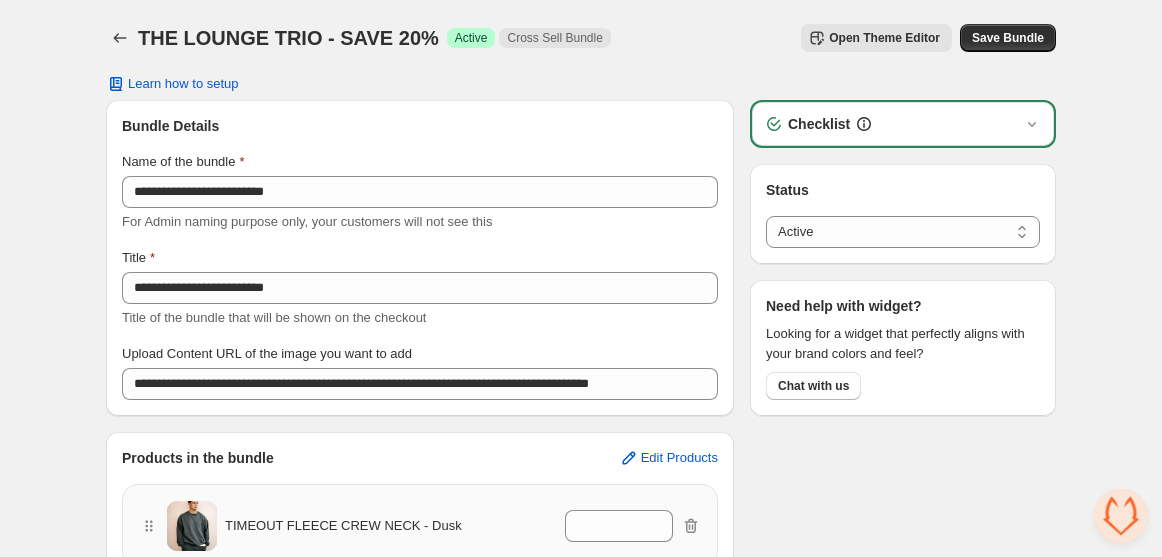 click on "Open Theme Editor" at bounding box center [884, 38] 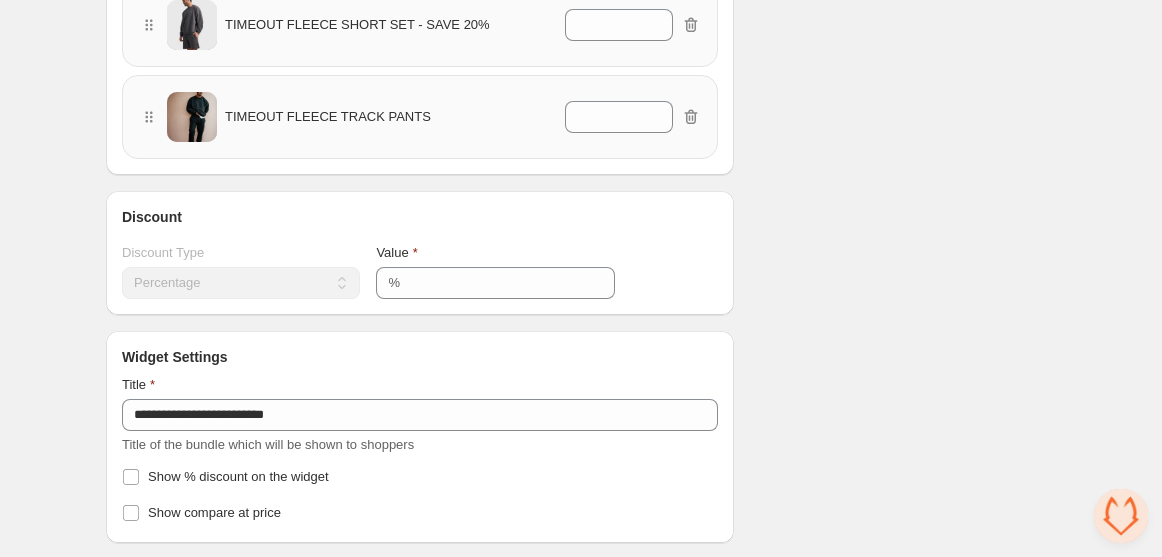 scroll, scrollTop: 0, scrollLeft: 0, axis: both 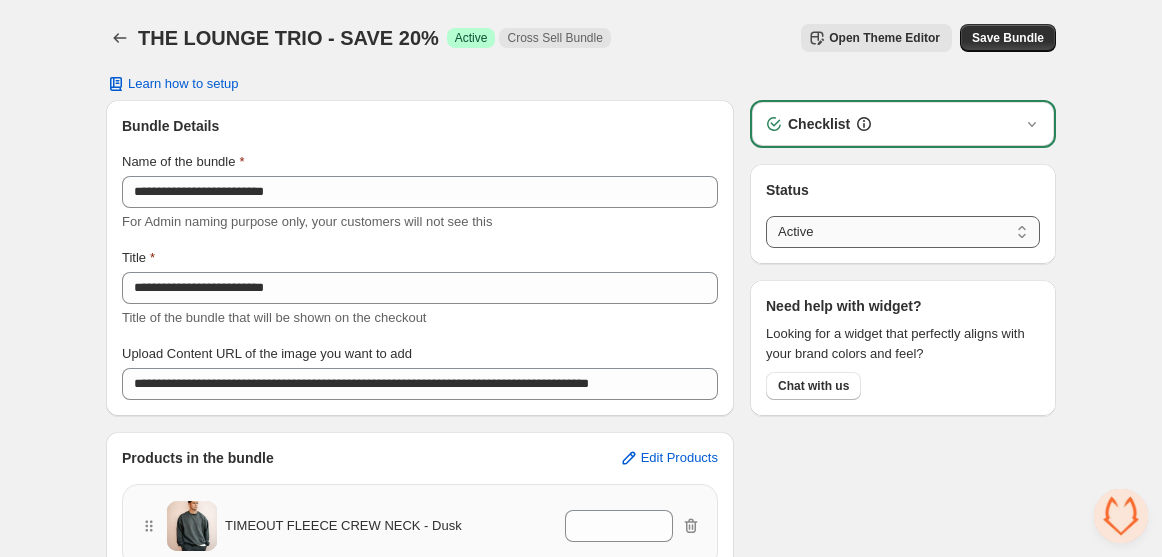click on "****** *****" at bounding box center [903, 232] 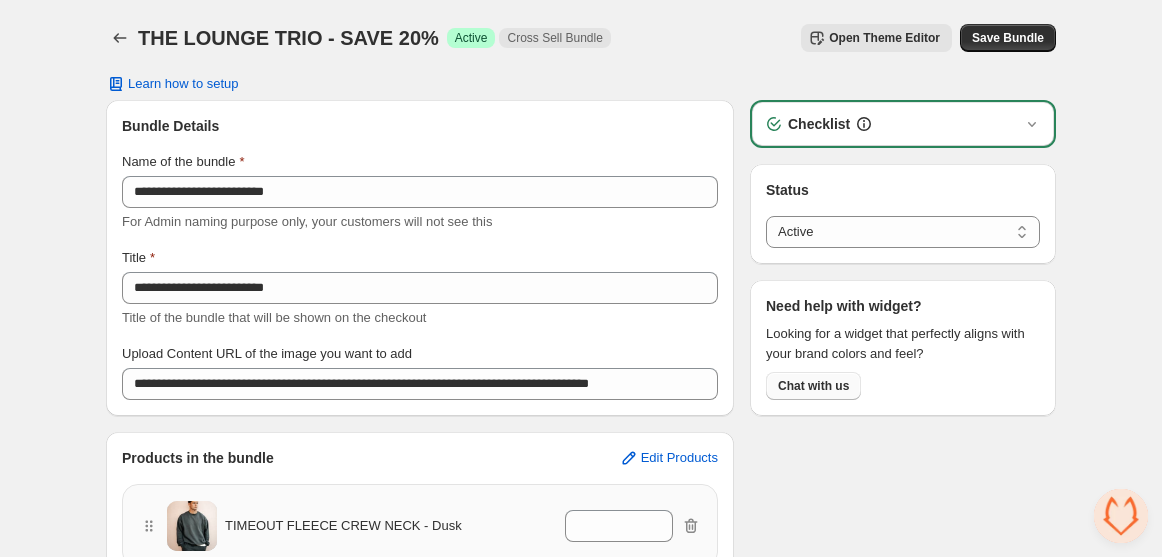 click on "Chat with us" at bounding box center [813, 386] 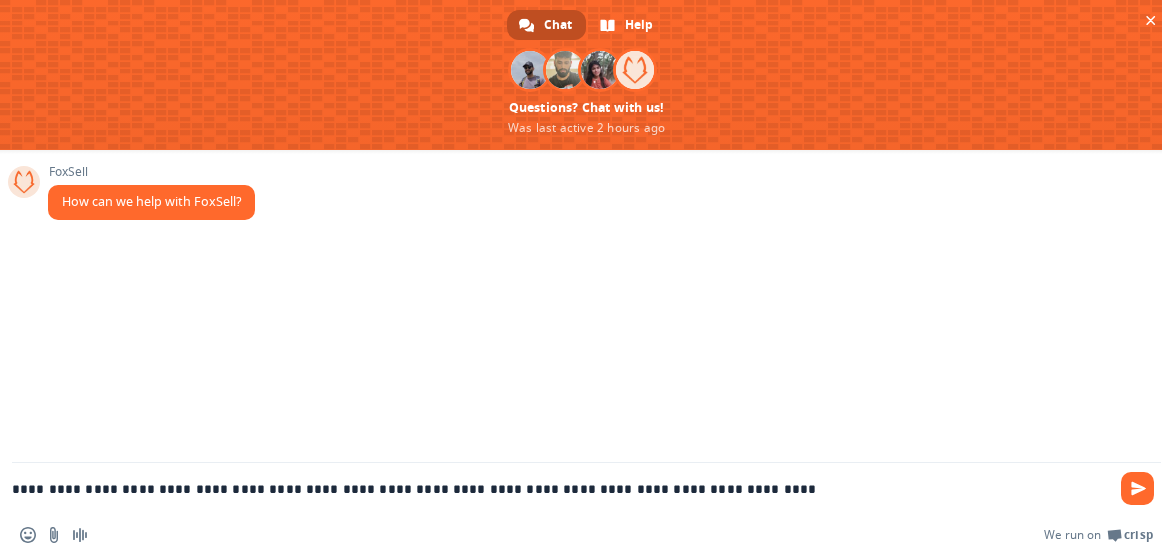 type on "**********" 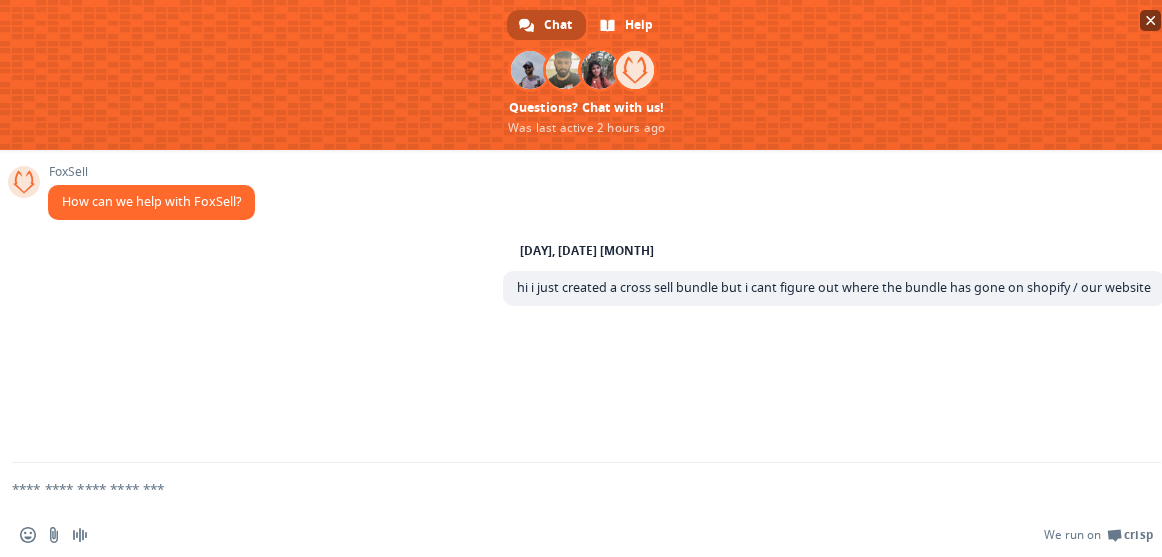 type 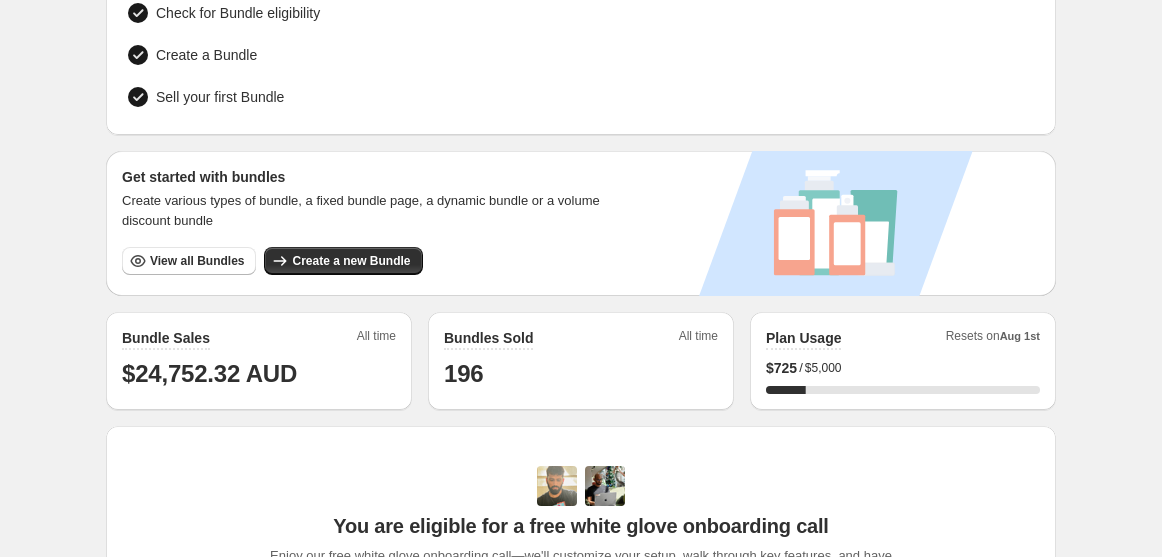 scroll, scrollTop: 217, scrollLeft: 0, axis: vertical 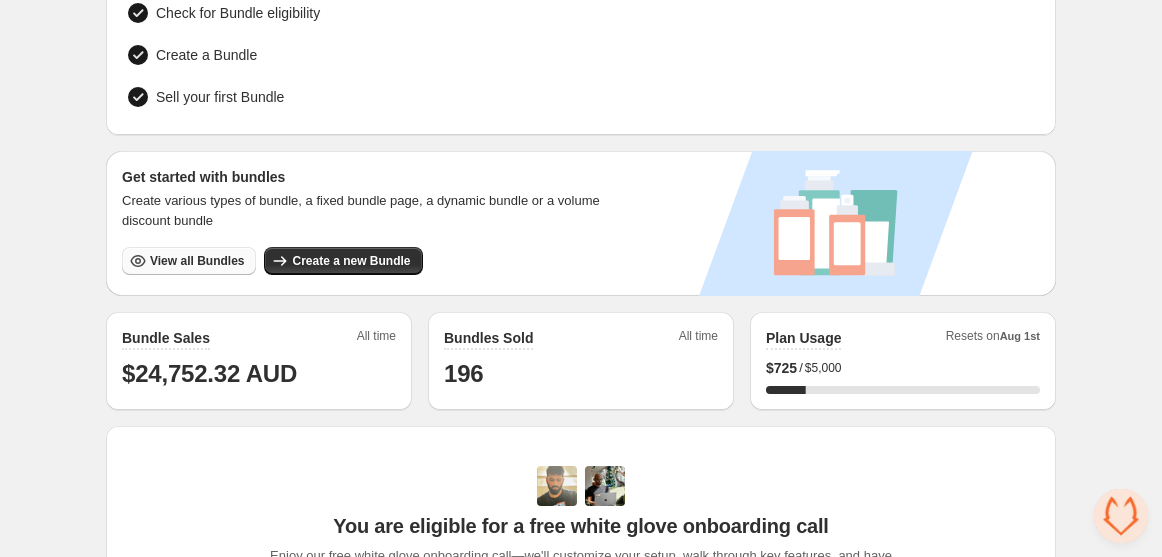 click on "View all Bundles" at bounding box center [197, 261] 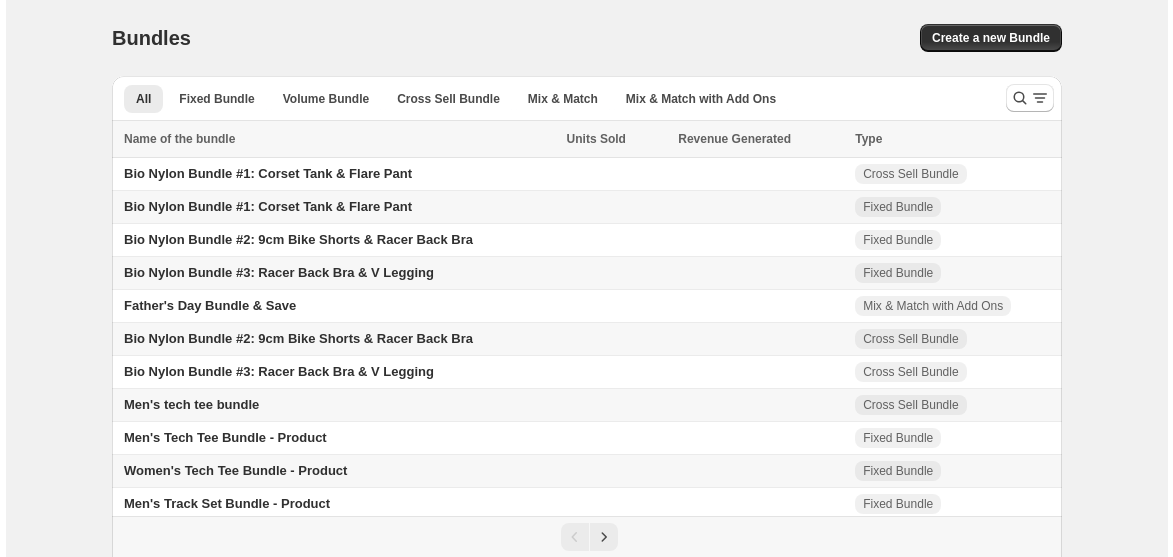 scroll, scrollTop: 0, scrollLeft: 0, axis: both 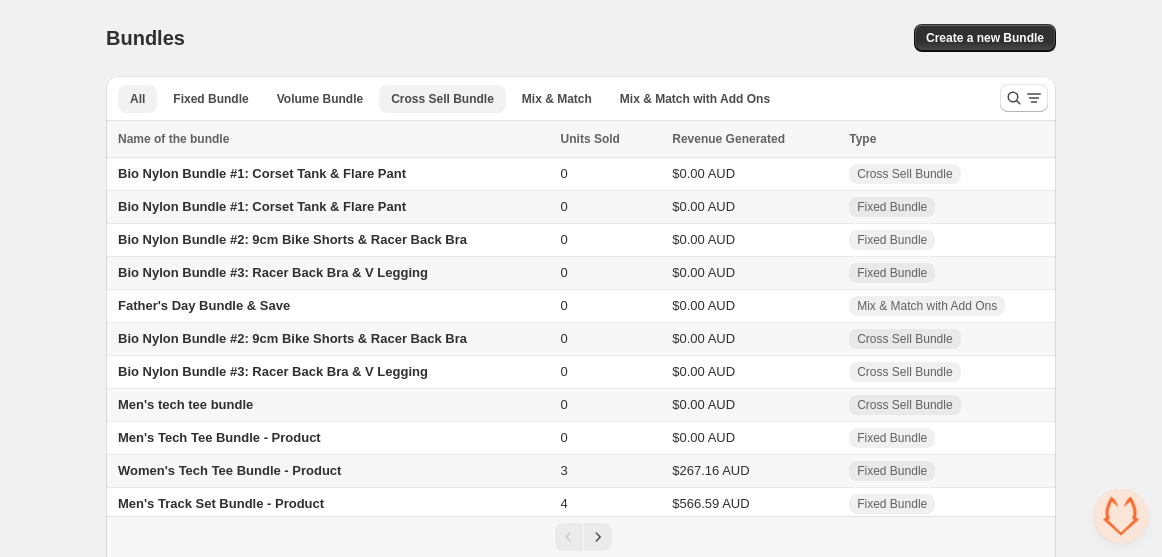 click on "Cross Sell Bundle" at bounding box center [442, 99] 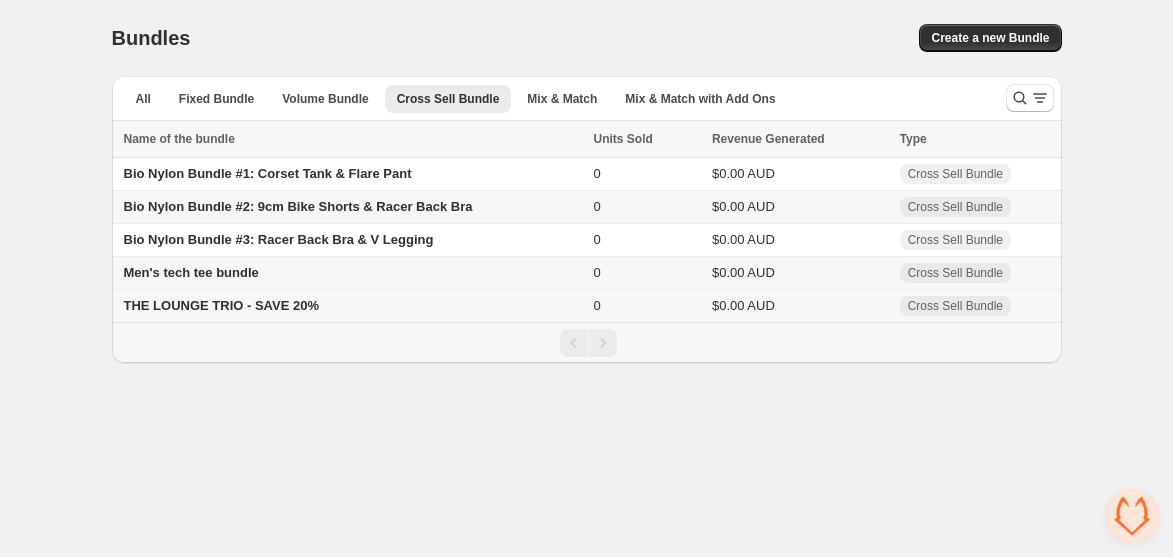 click on "THE LOUNGE TRIO - SAVE 20%" at bounding box center [222, 305] 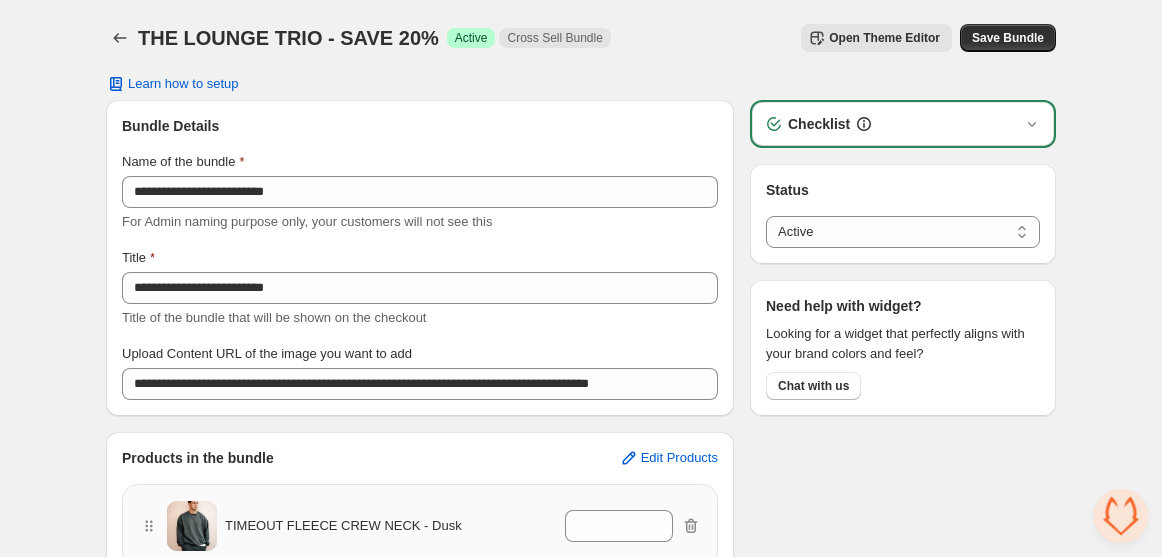 scroll, scrollTop: 1, scrollLeft: 0, axis: vertical 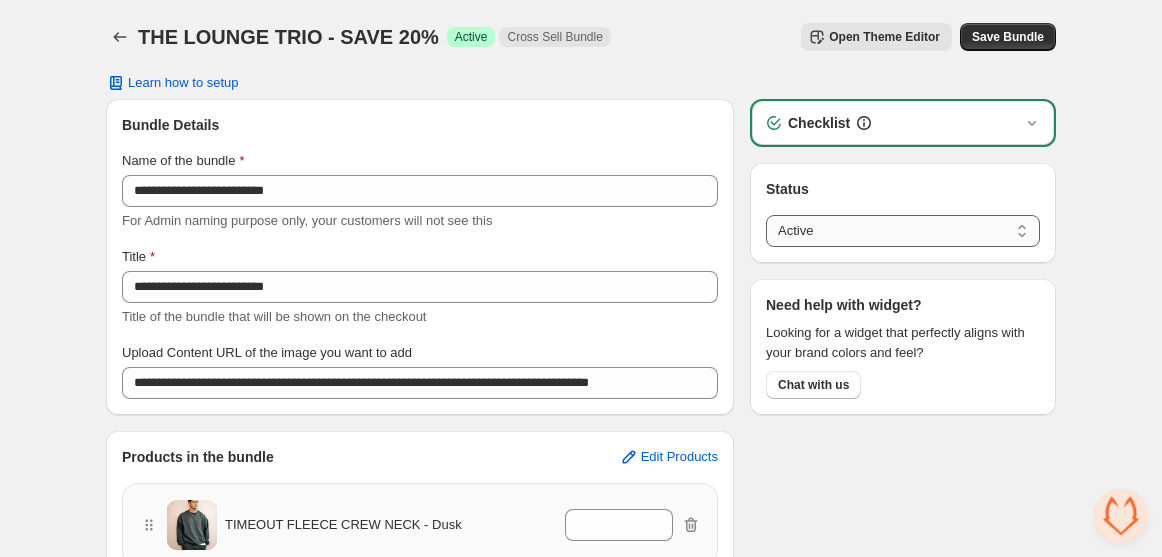 click on "****** *****" at bounding box center (903, 231) 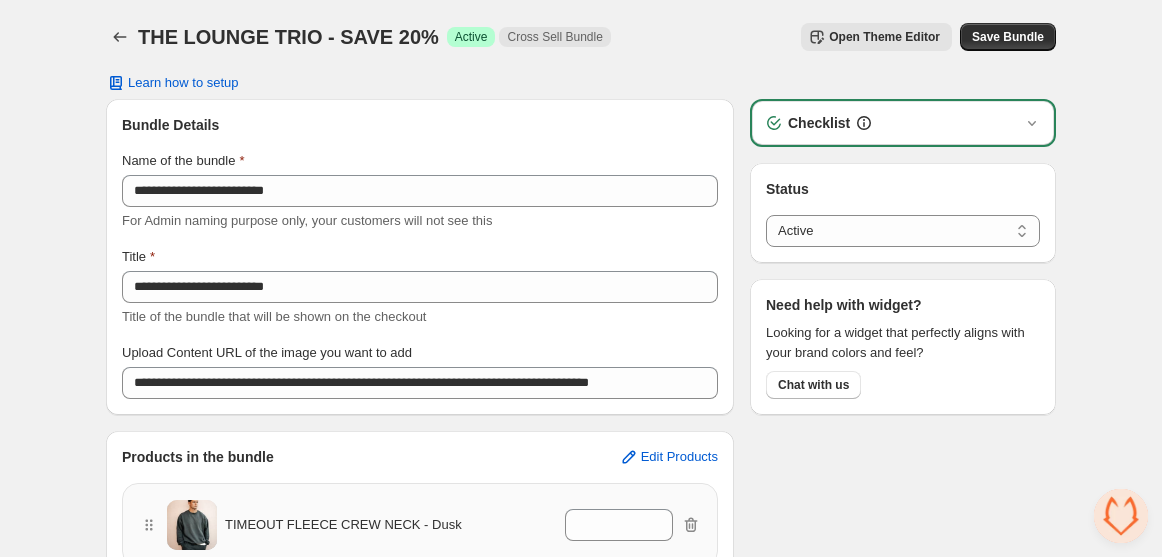 select on "*****" 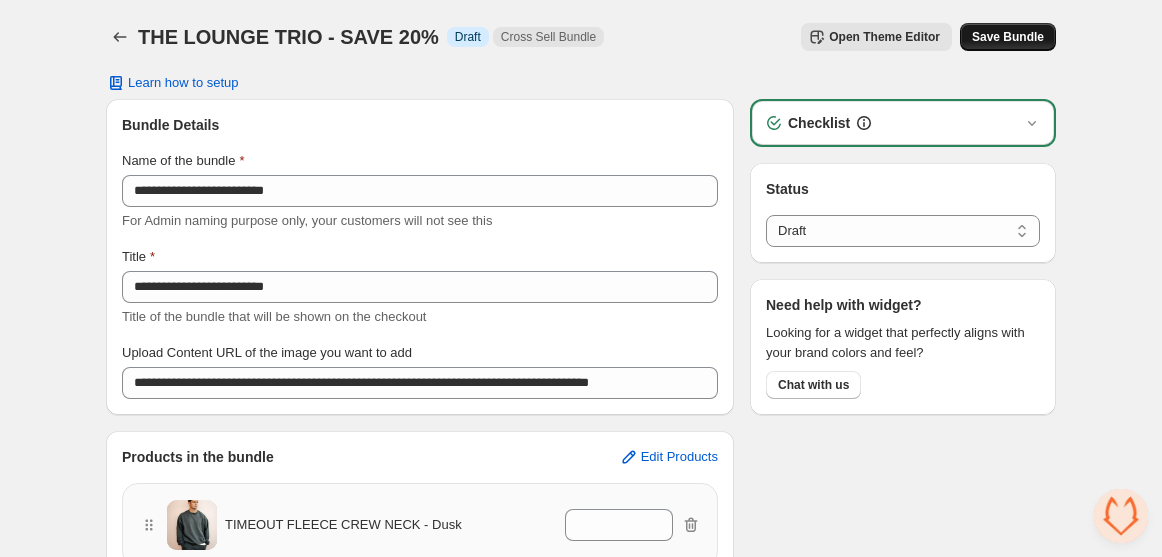 click on "Save Bundle" at bounding box center [1008, 37] 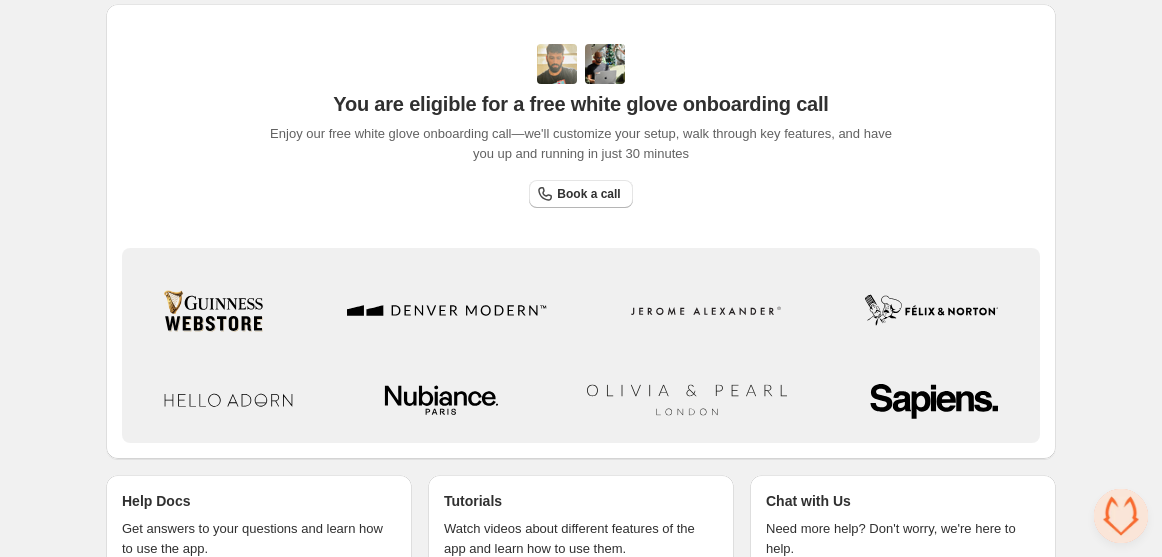 scroll, scrollTop: 637, scrollLeft: 0, axis: vertical 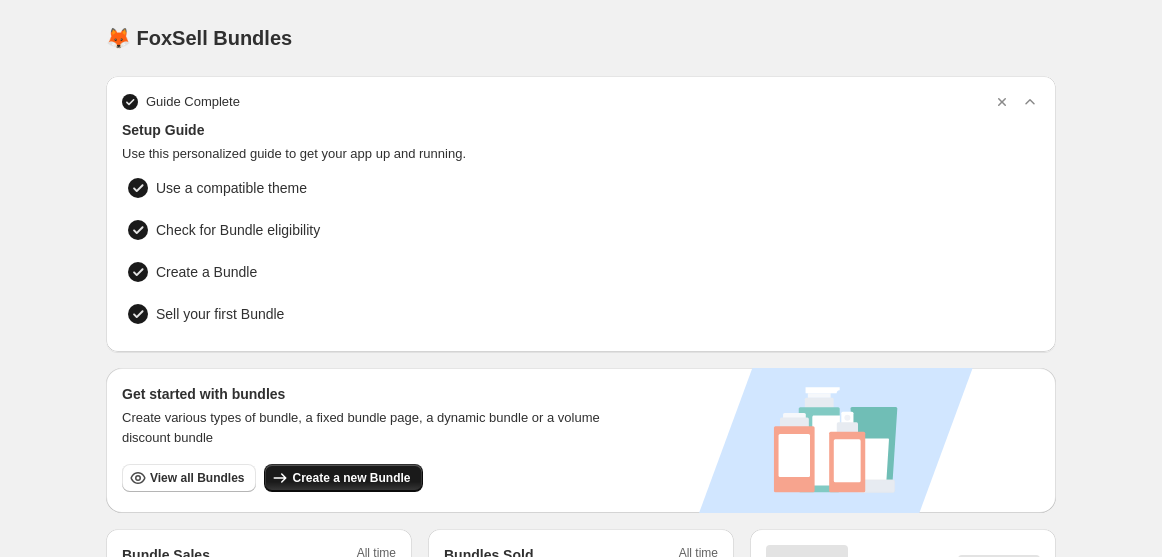 click on "Create a new Bundle" at bounding box center [351, 478] 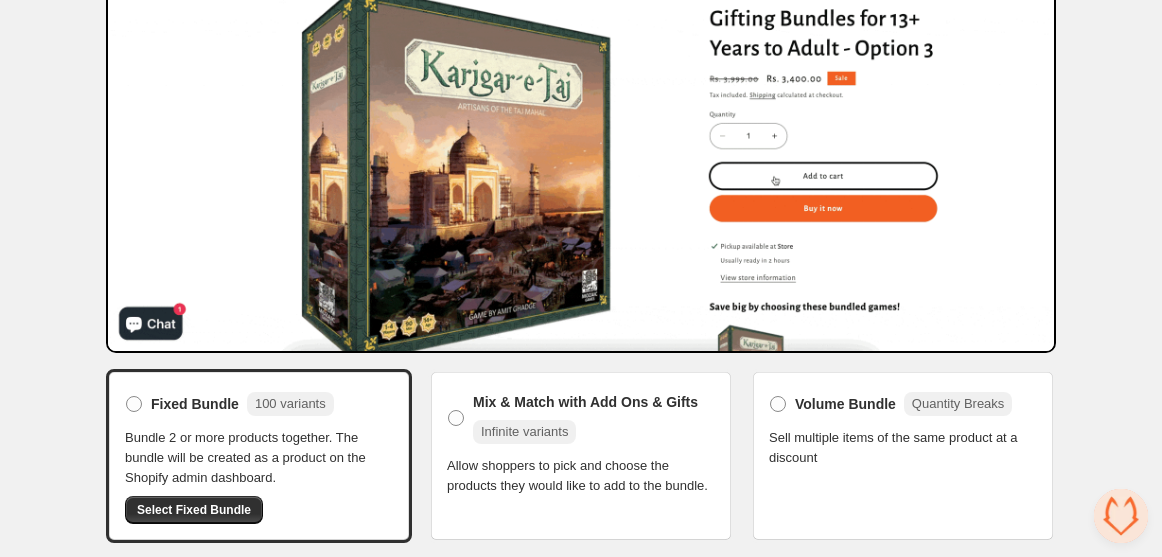 scroll, scrollTop: 340, scrollLeft: 0, axis: vertical 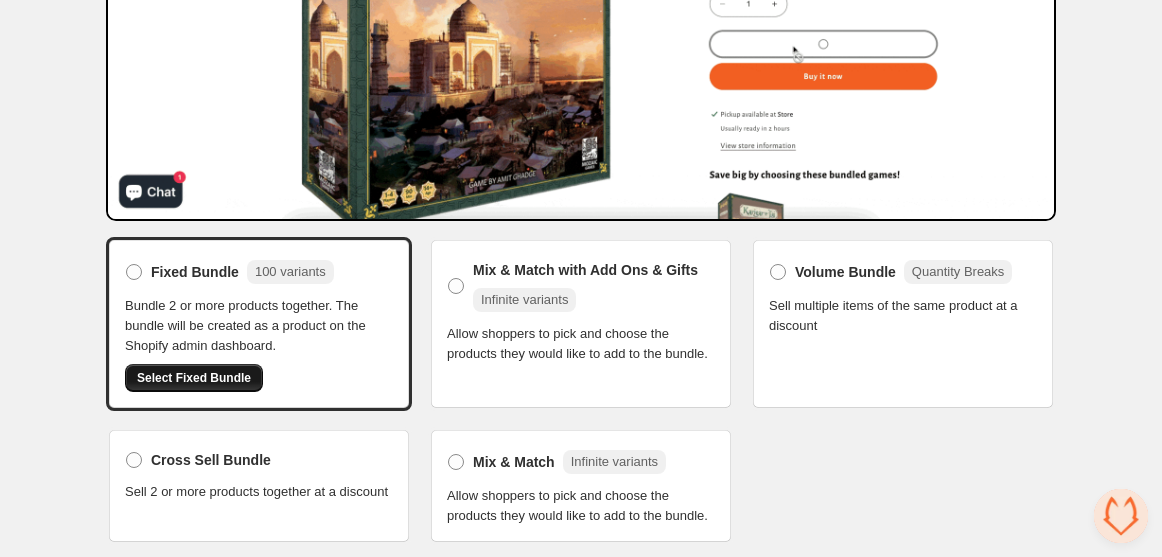 click on "Select Fixed Bundle" at bounding box center (194, 378) 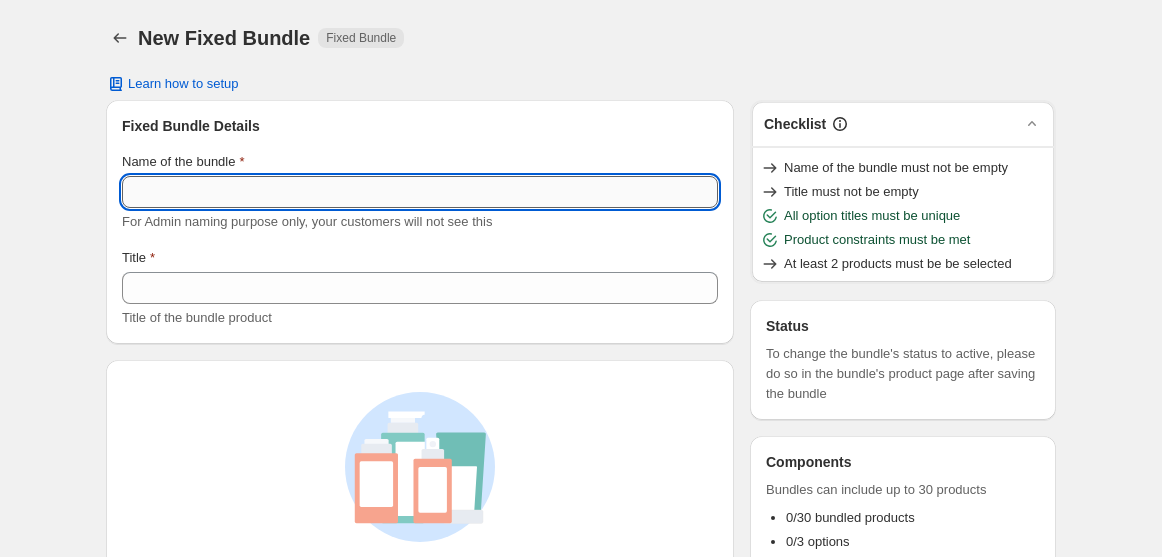 scroll, scrollTop: 0, scrollLeft: 0, axis: both 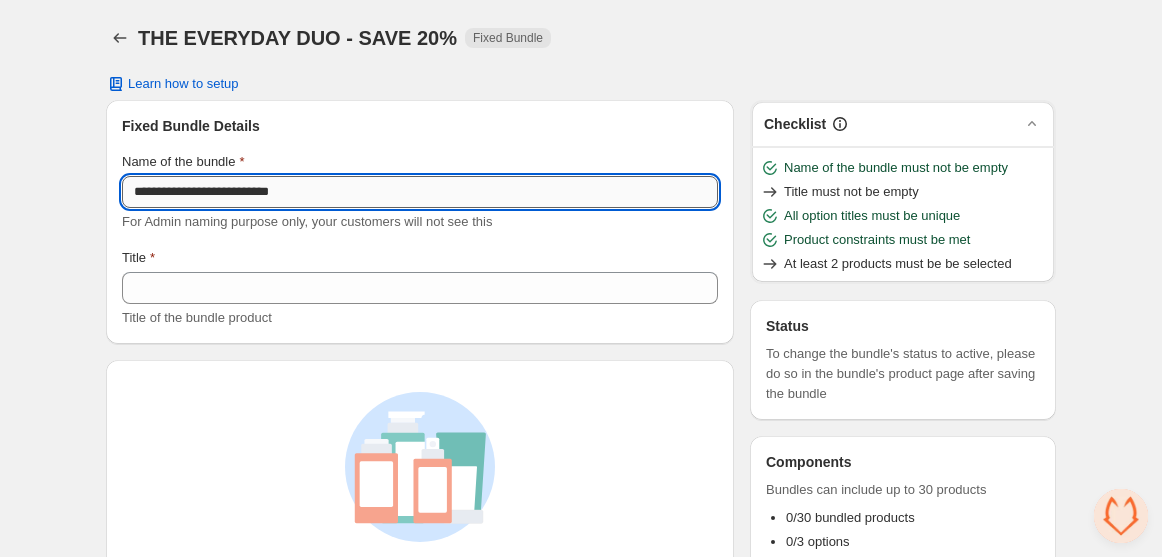 click on "**********" at bounding box center (420, 192) 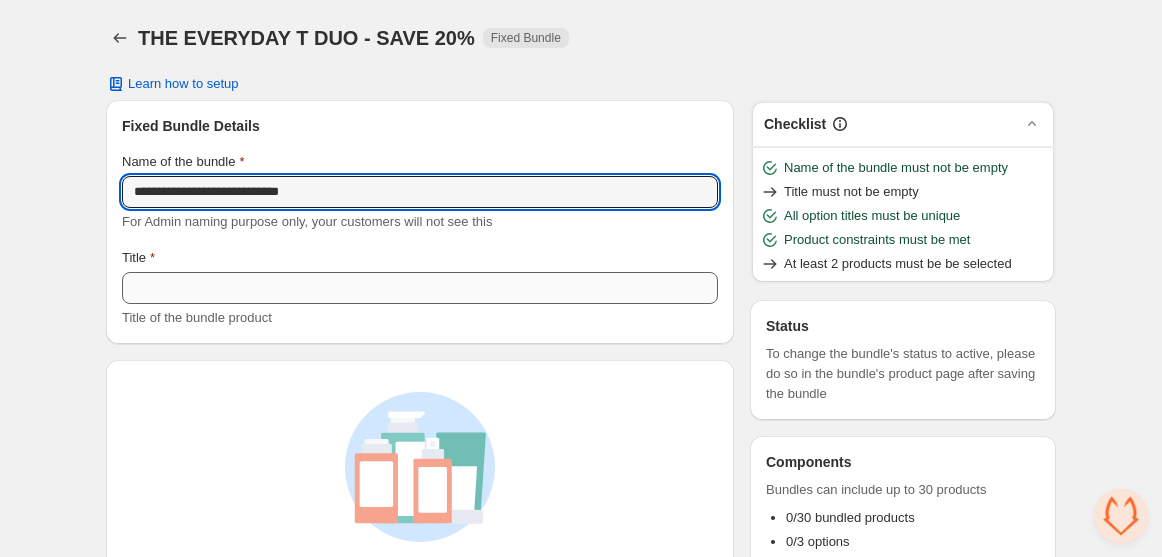 type on "**********" 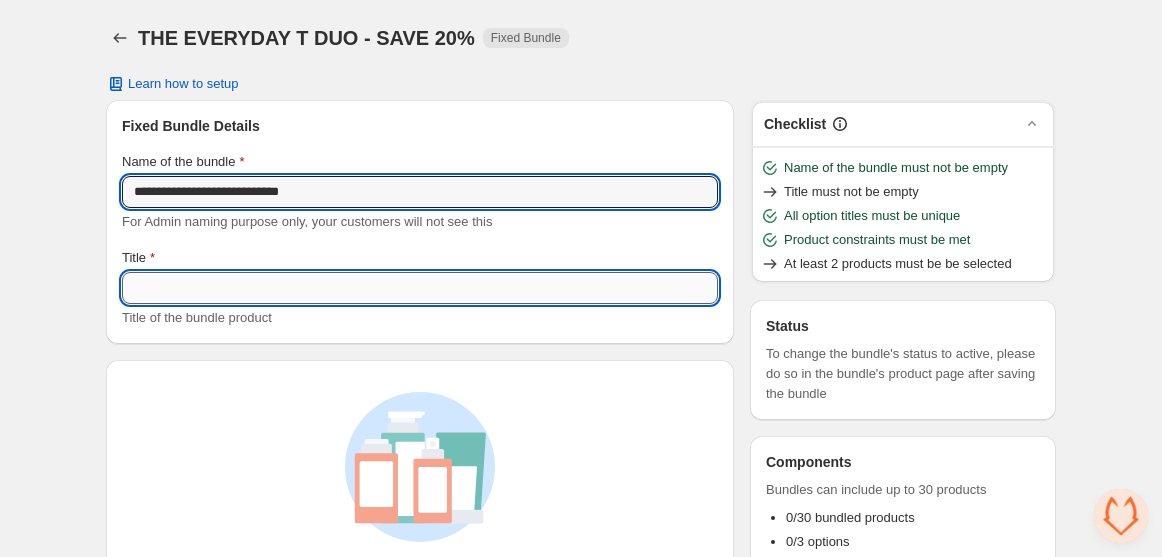 click on "Title" at bounding box center [420, 288] 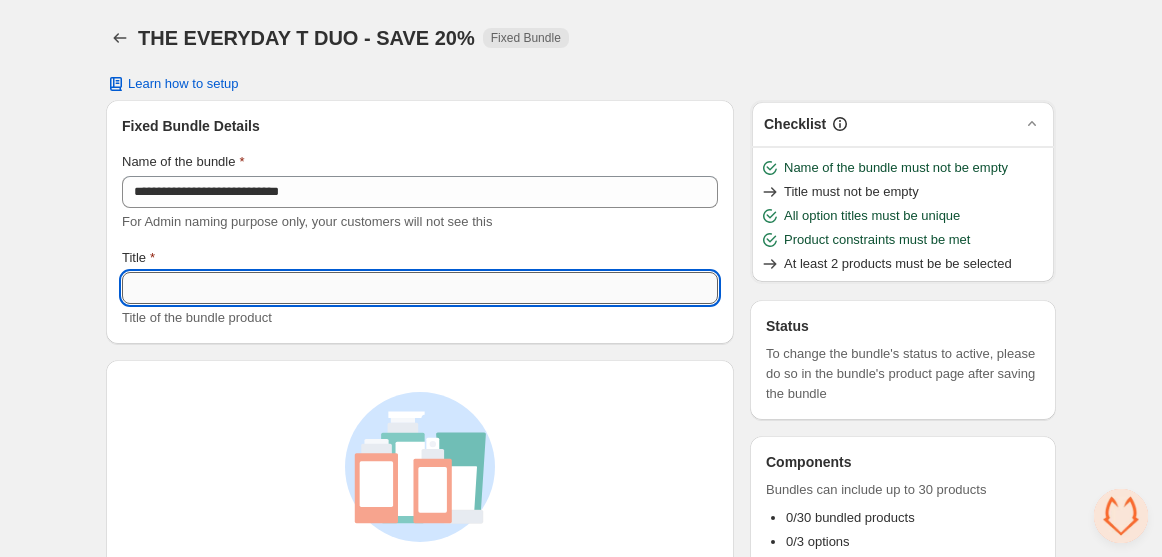 paste on "**********" 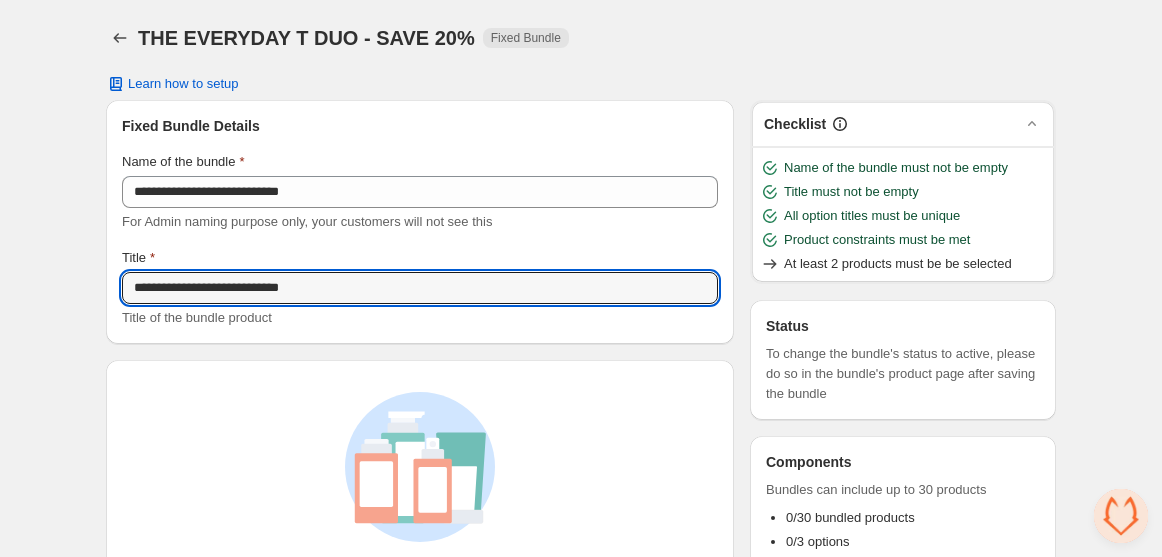 scroll, scrollTop: 245, scrollLeft: 0, axis: vertical 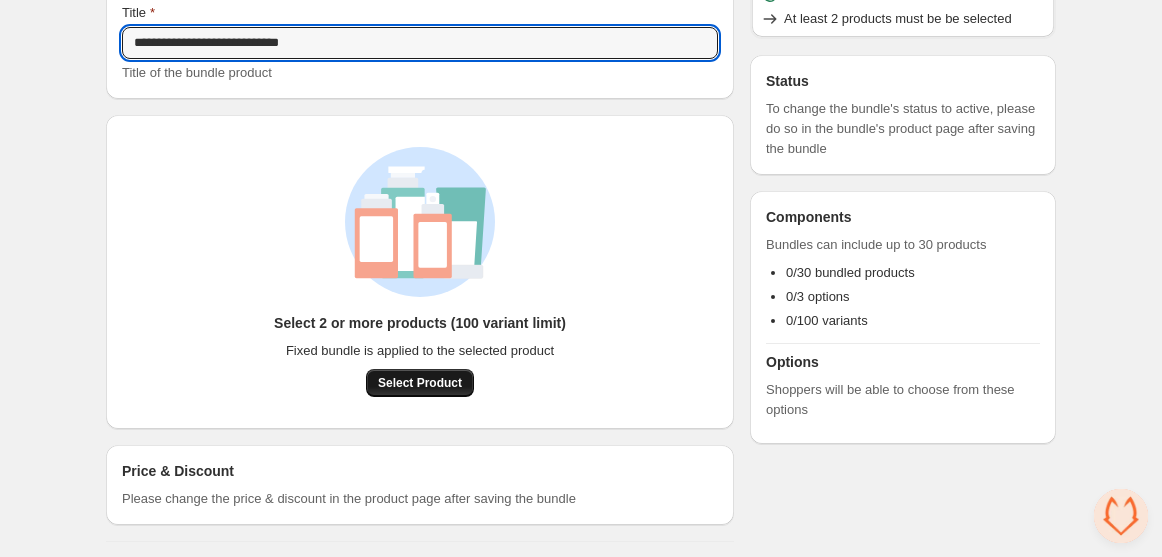 type on "**********" 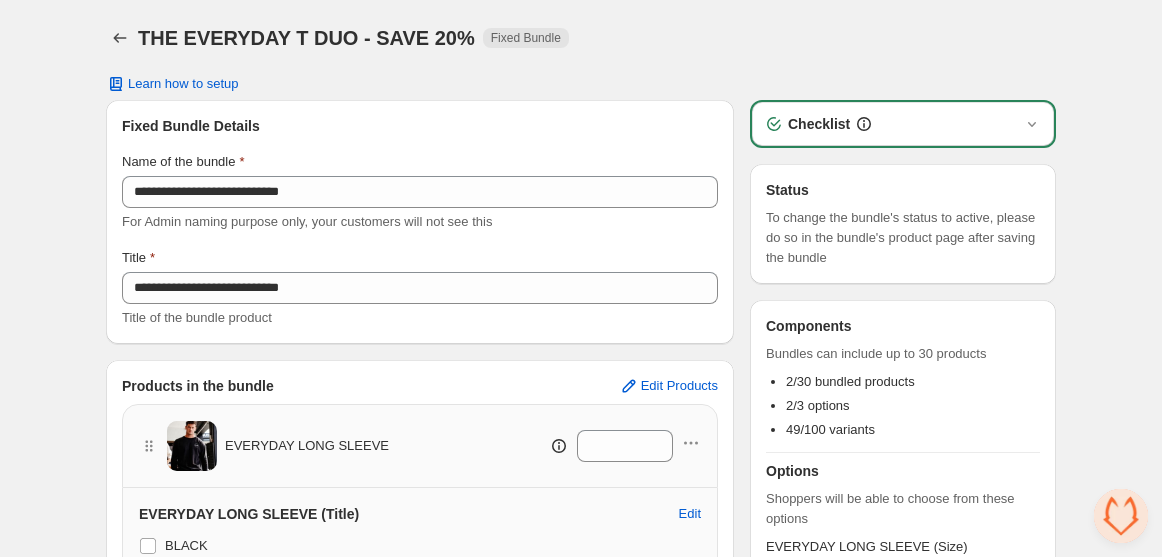 scroll, scrollTop: 0, scrollLeft: 0, axis: both 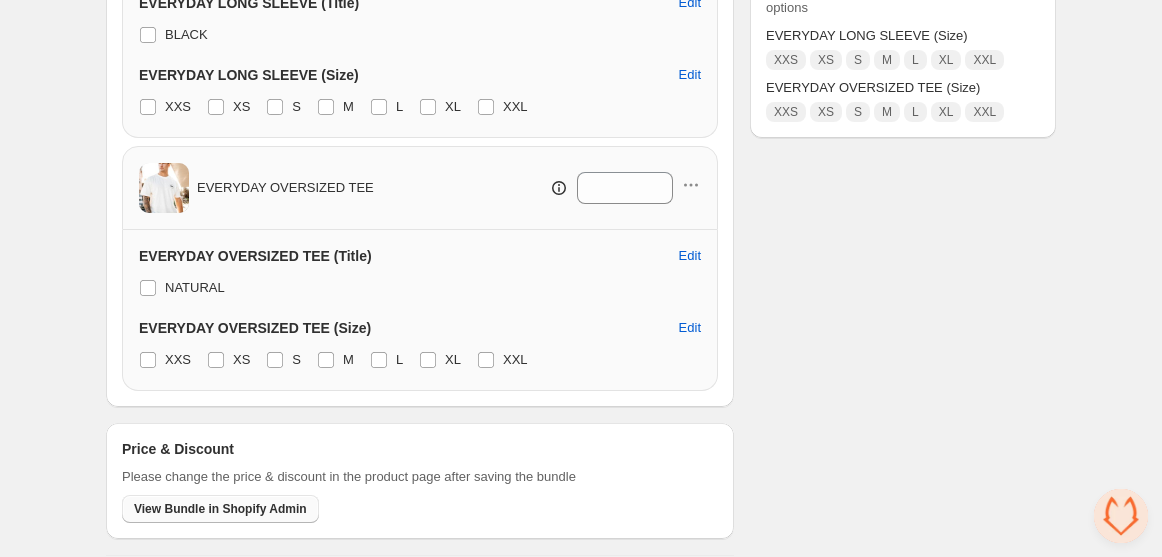 click on "View Bundle in Shopify Admin" at bounding box center (220, 509) 